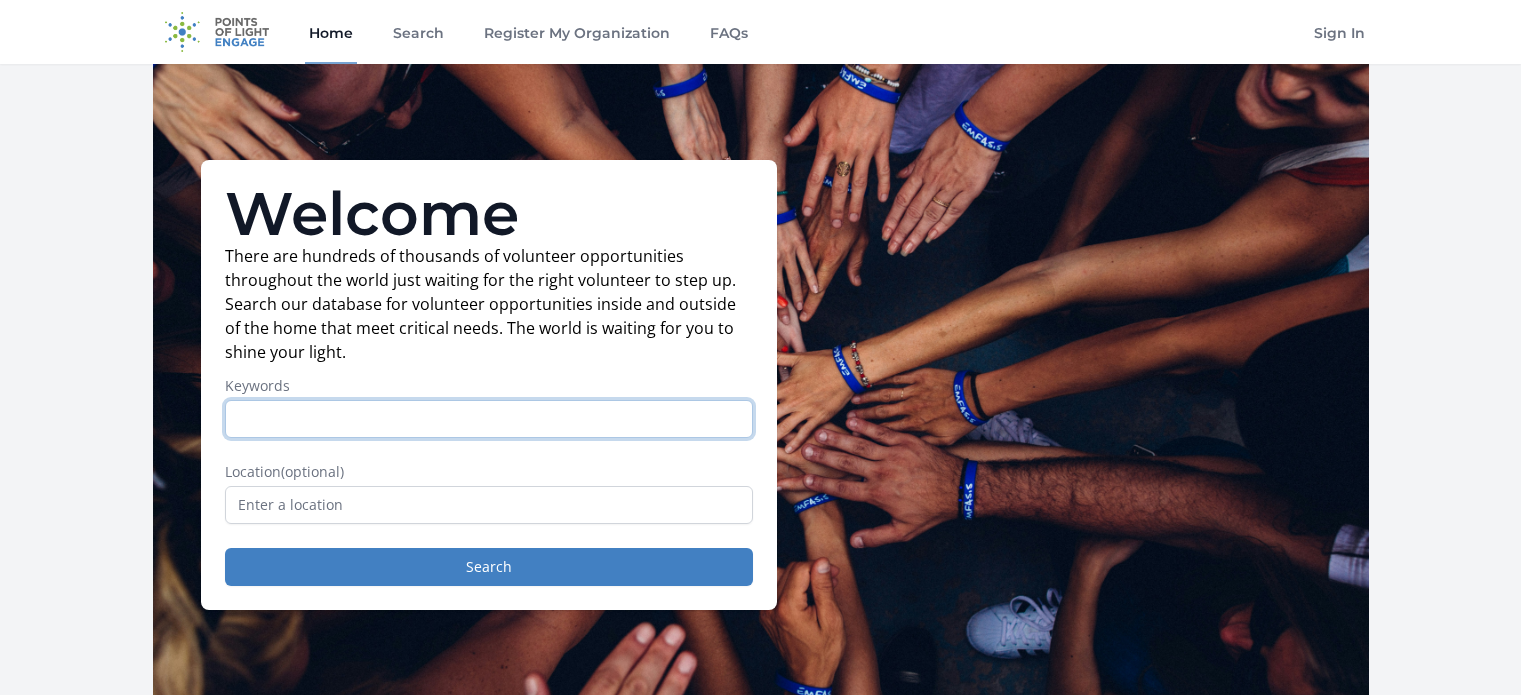 scroll, scrollTop: 0, scrollLeft: 0, axis: both 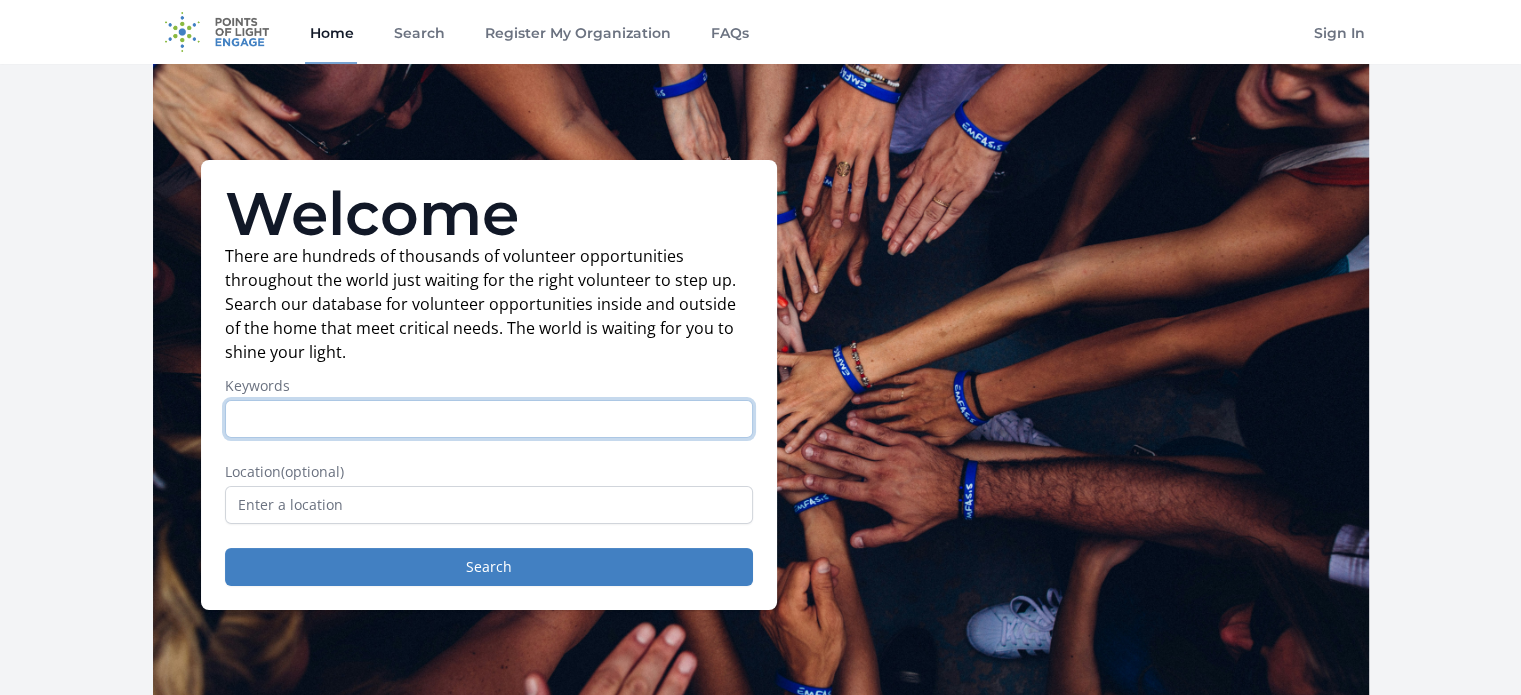 click on "Keywords" at bounding box center (489, 419) 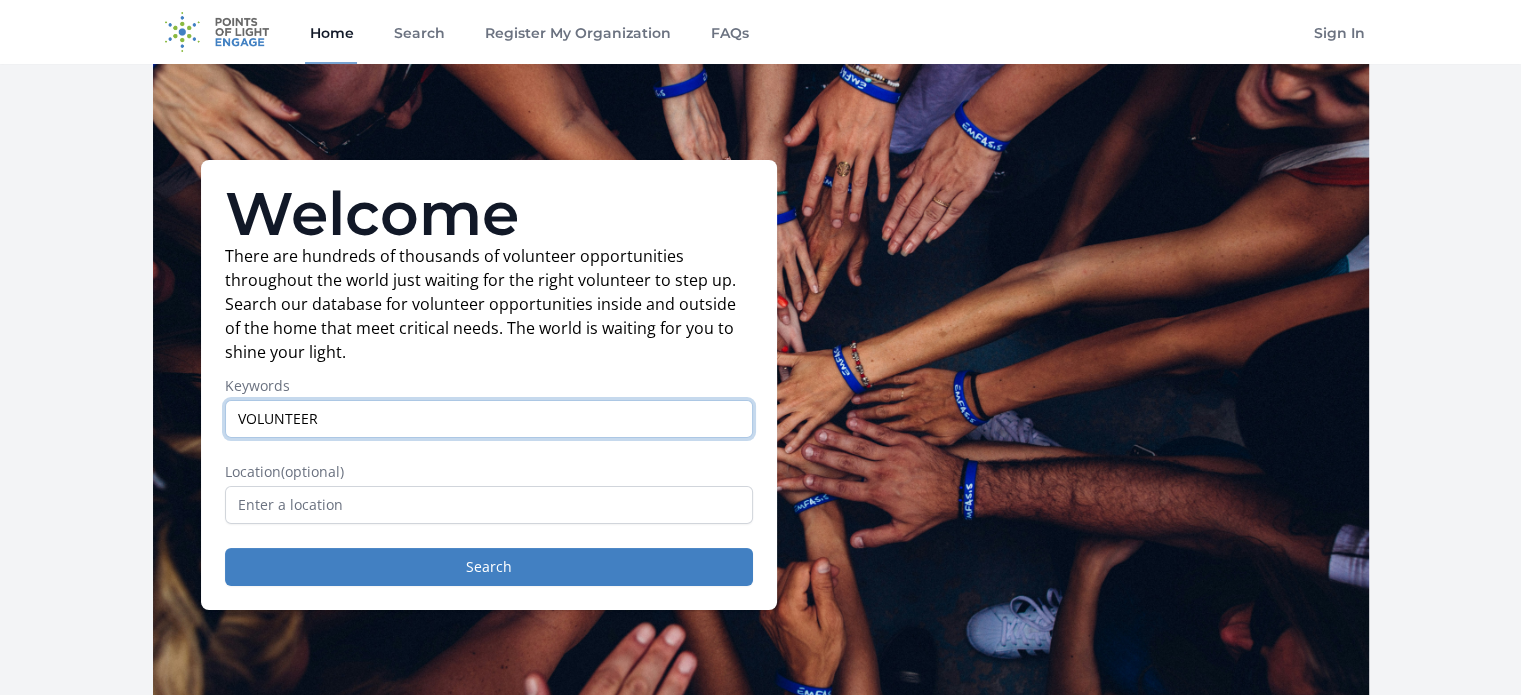 type on "VOLUNTEER" 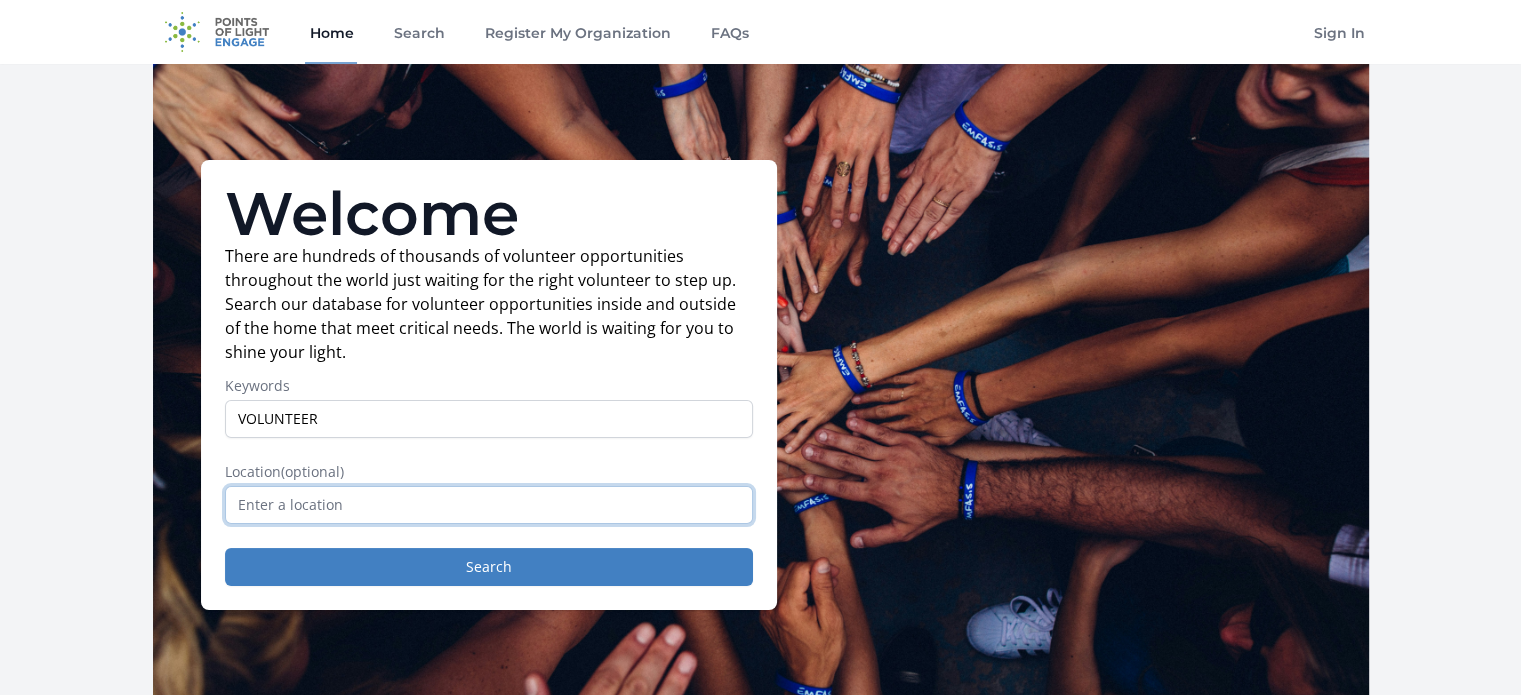 click at bounding box center [489, 505] 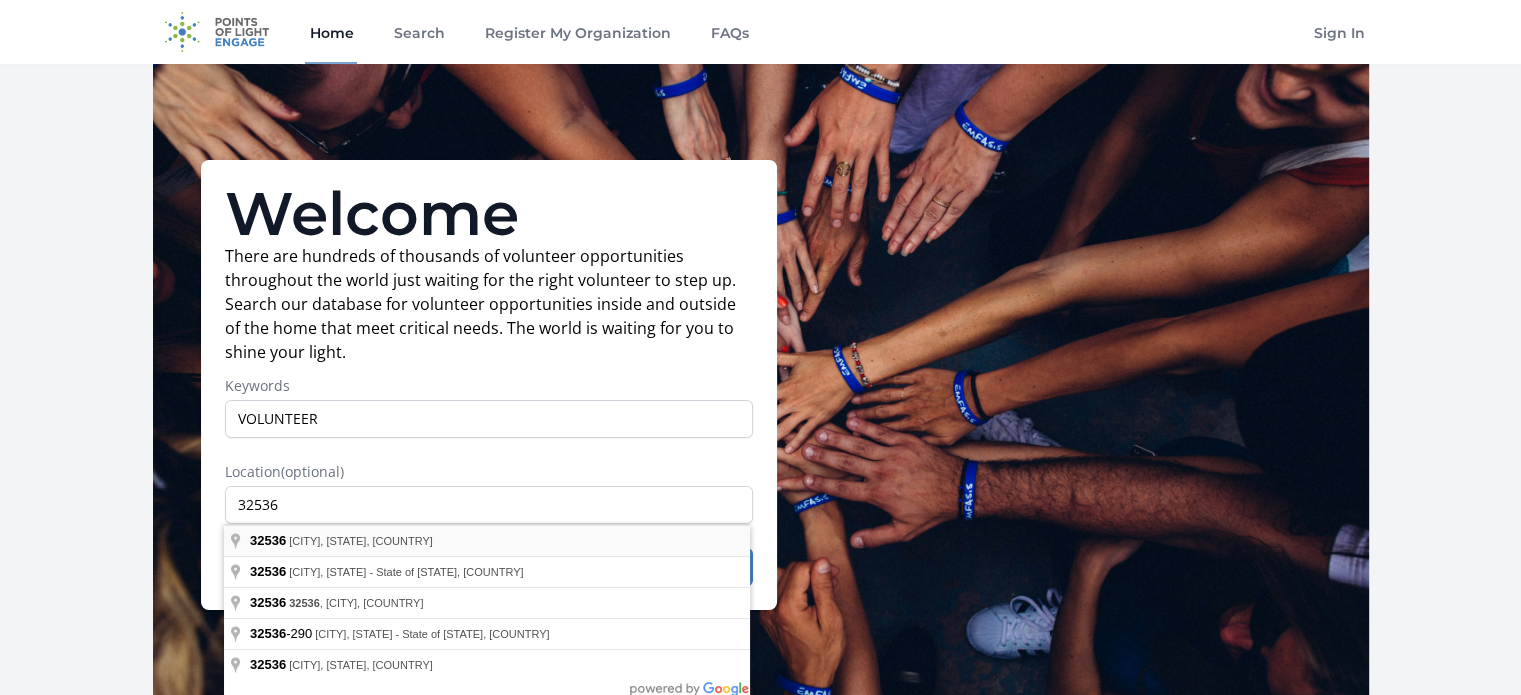 type on "[CITY], [STATE] [POSTAL_CODE], [COUNTRY]" 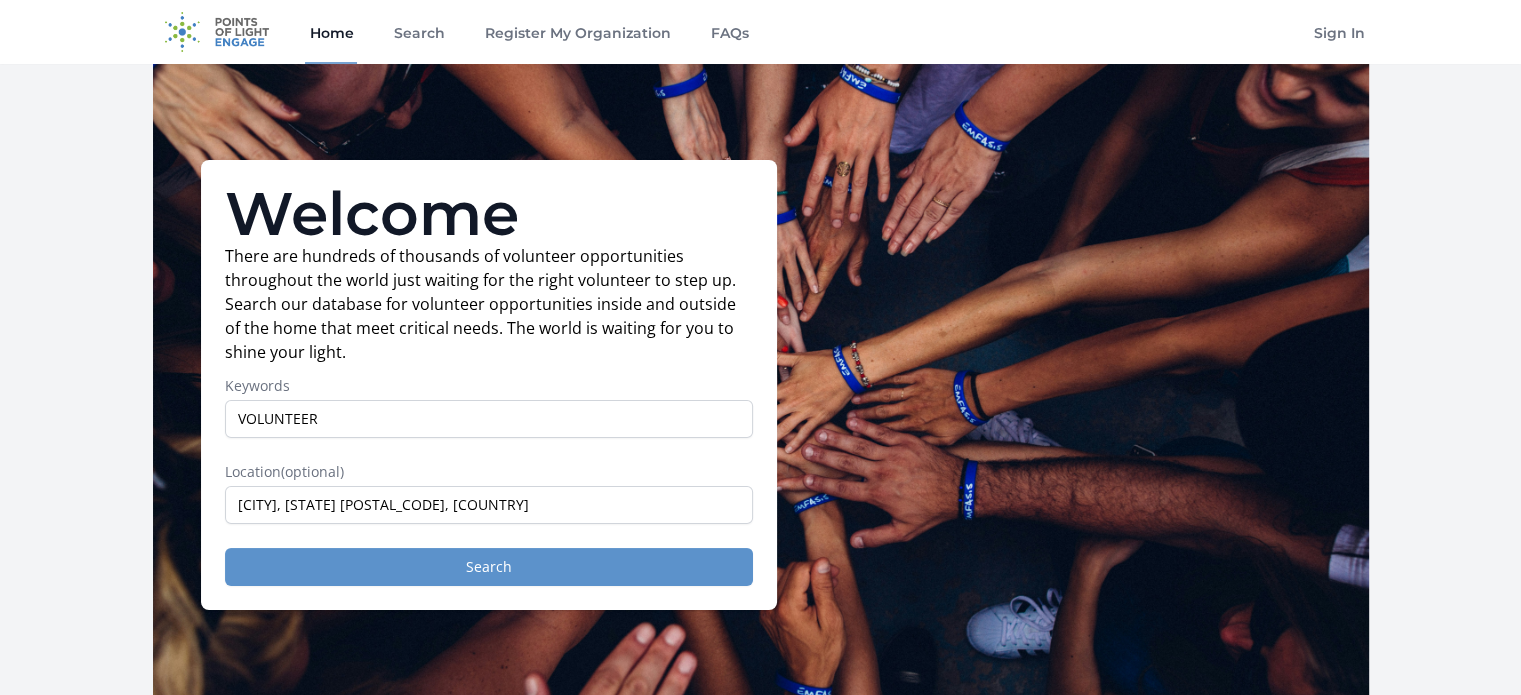 click on "Search" at bounding box center (489, 567) 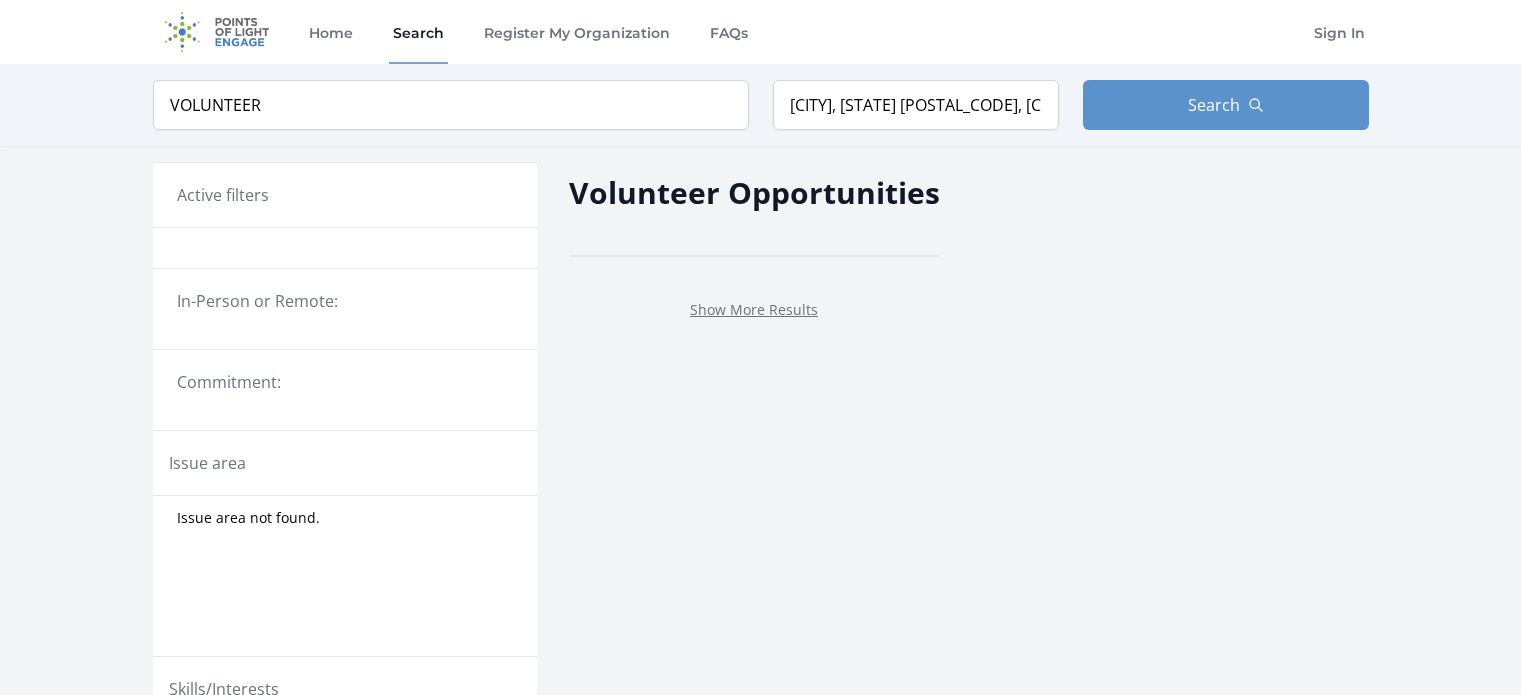 scroll, scrollTop: 0, scrollLeft: 0, axis: both 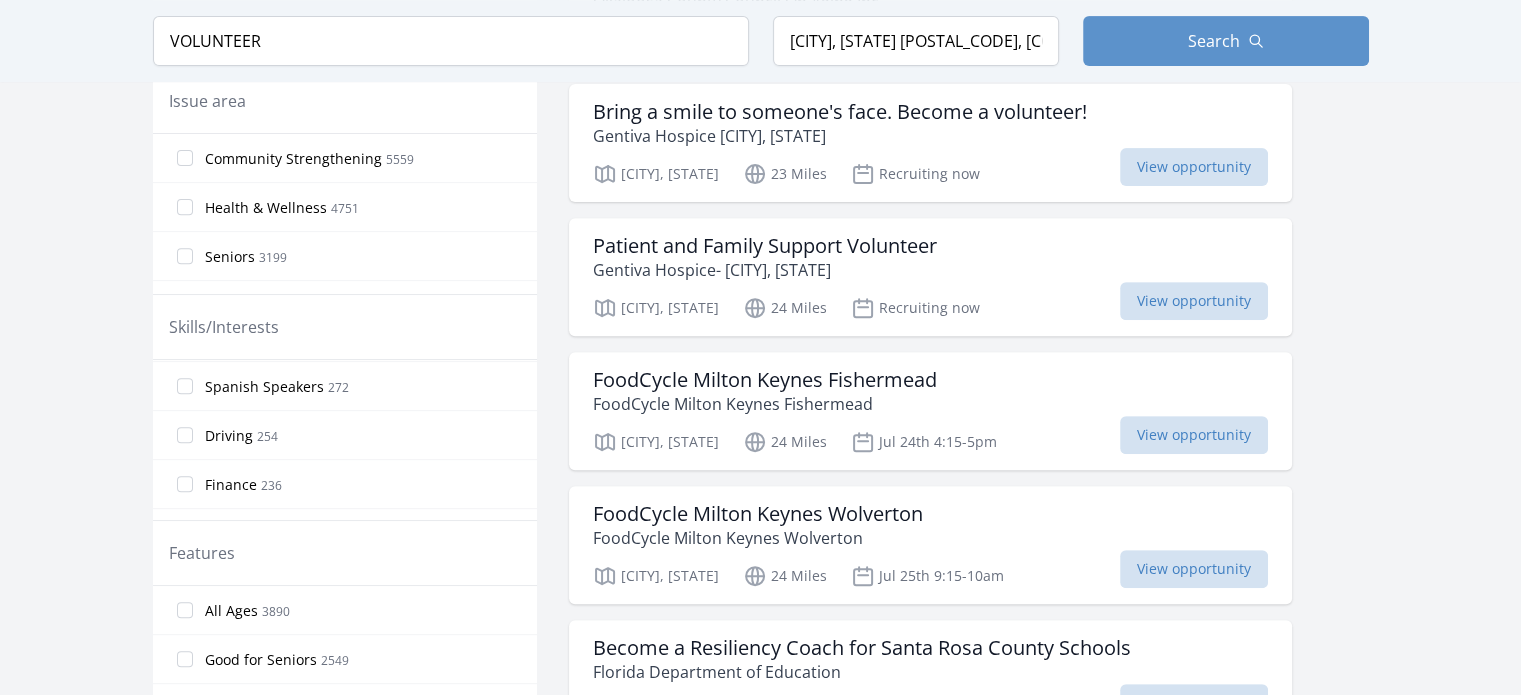 click on "Spanish Speakers   272" at bounding box center [345, 386] 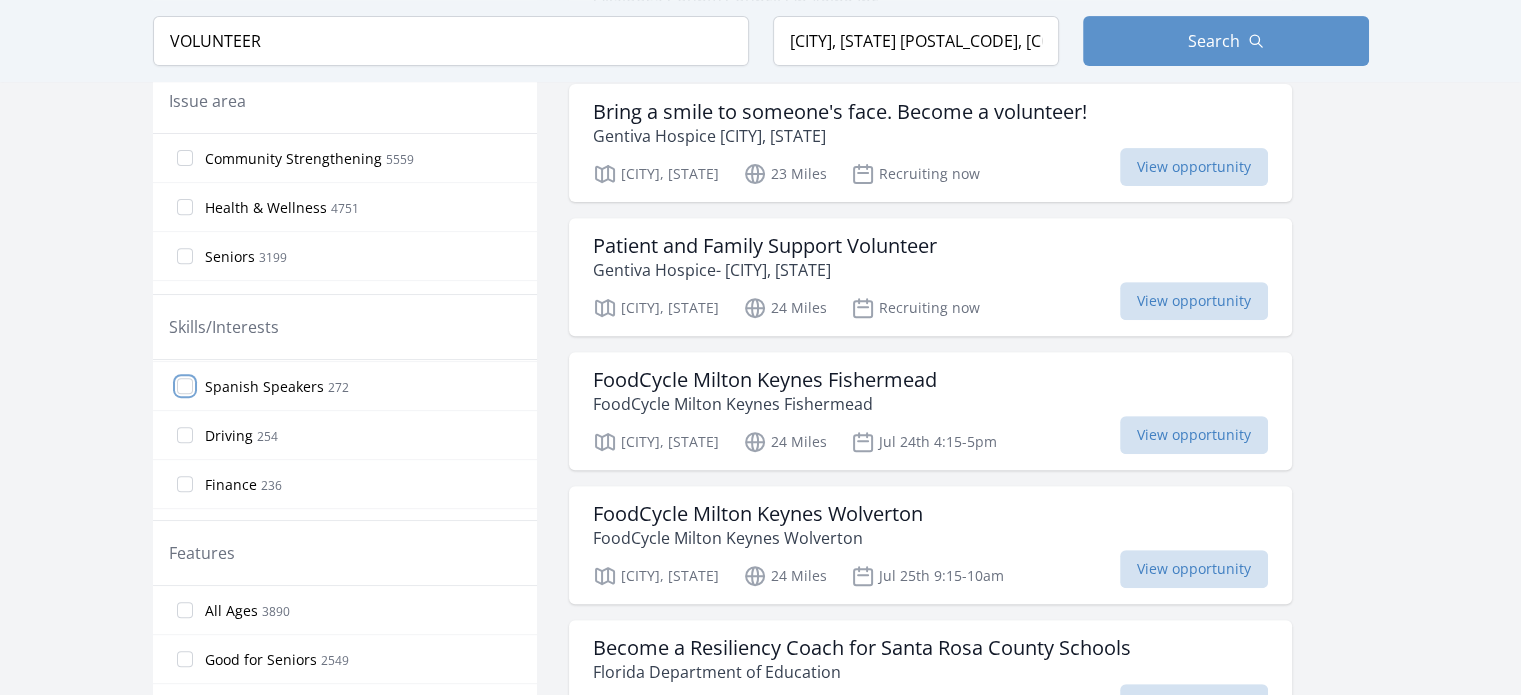 click on "Spanish Speakers   272" at bounding box center [185, 386] 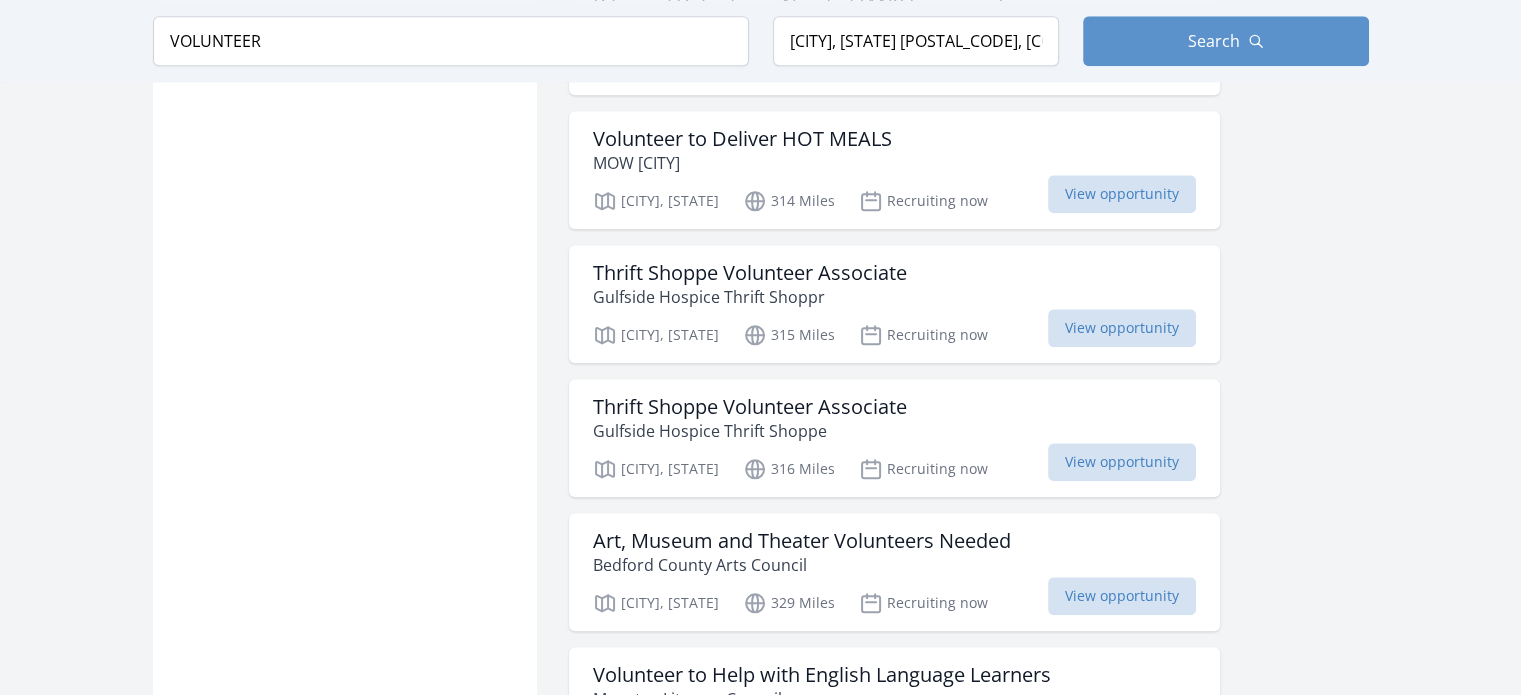 scroll, scrollTop: 2241, scrollLeft: 0, axis: vertical 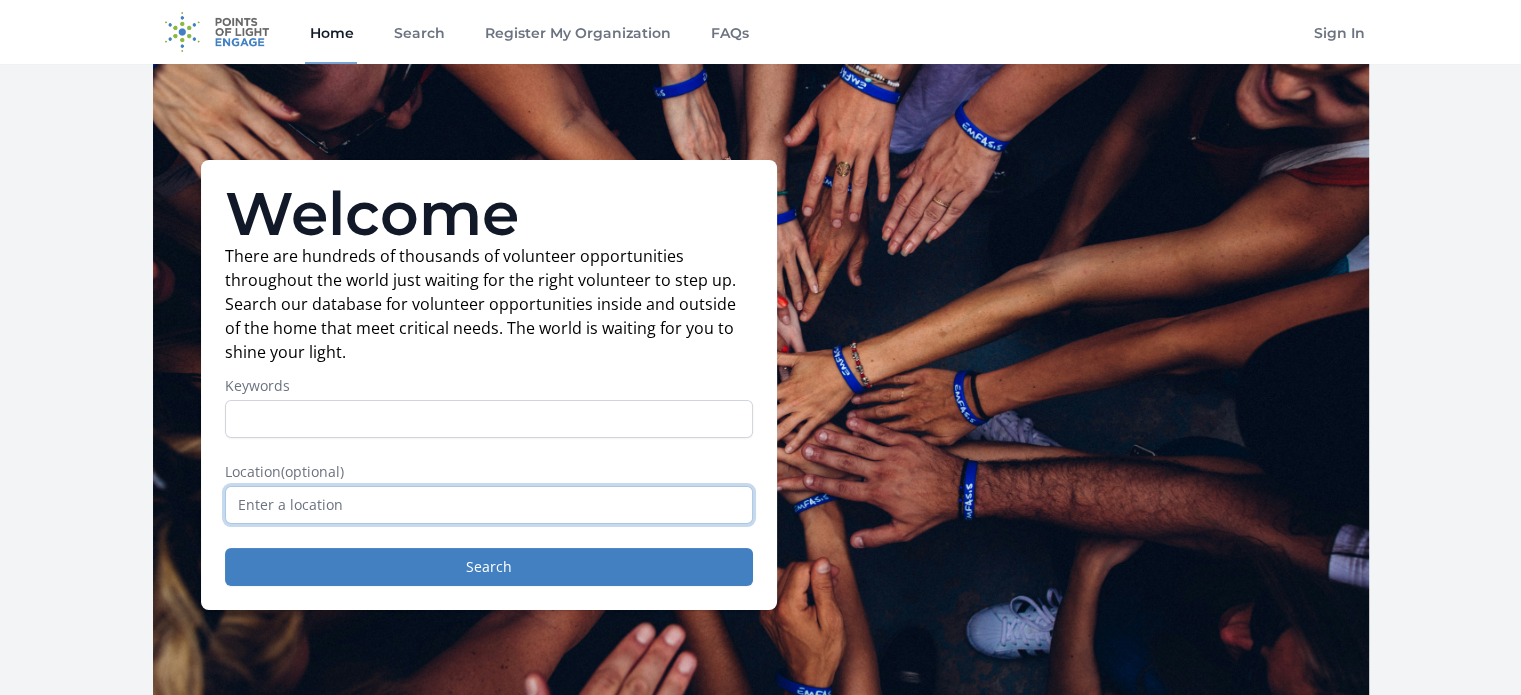 click at bounding box center [489, 505] 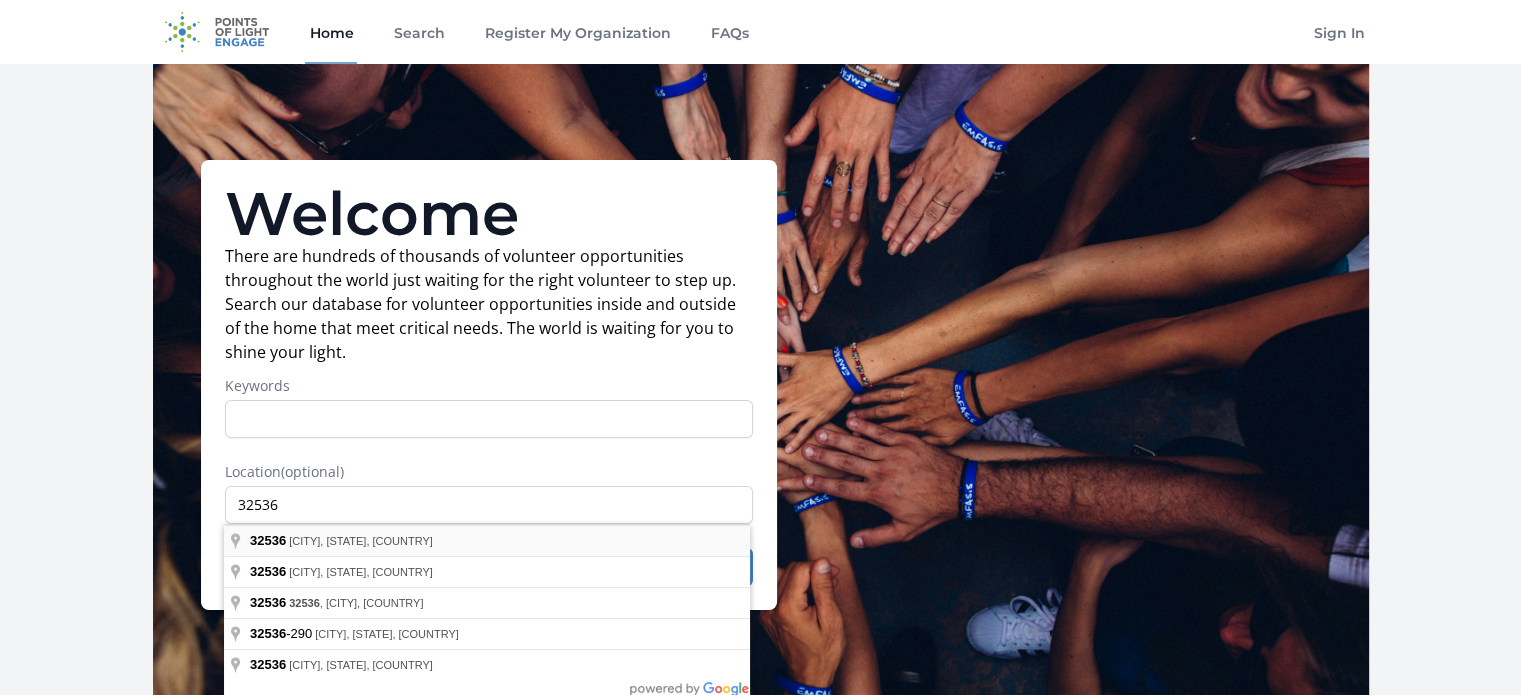 type on "[CITY], [STATE] [POSTAL_CODE], USA" 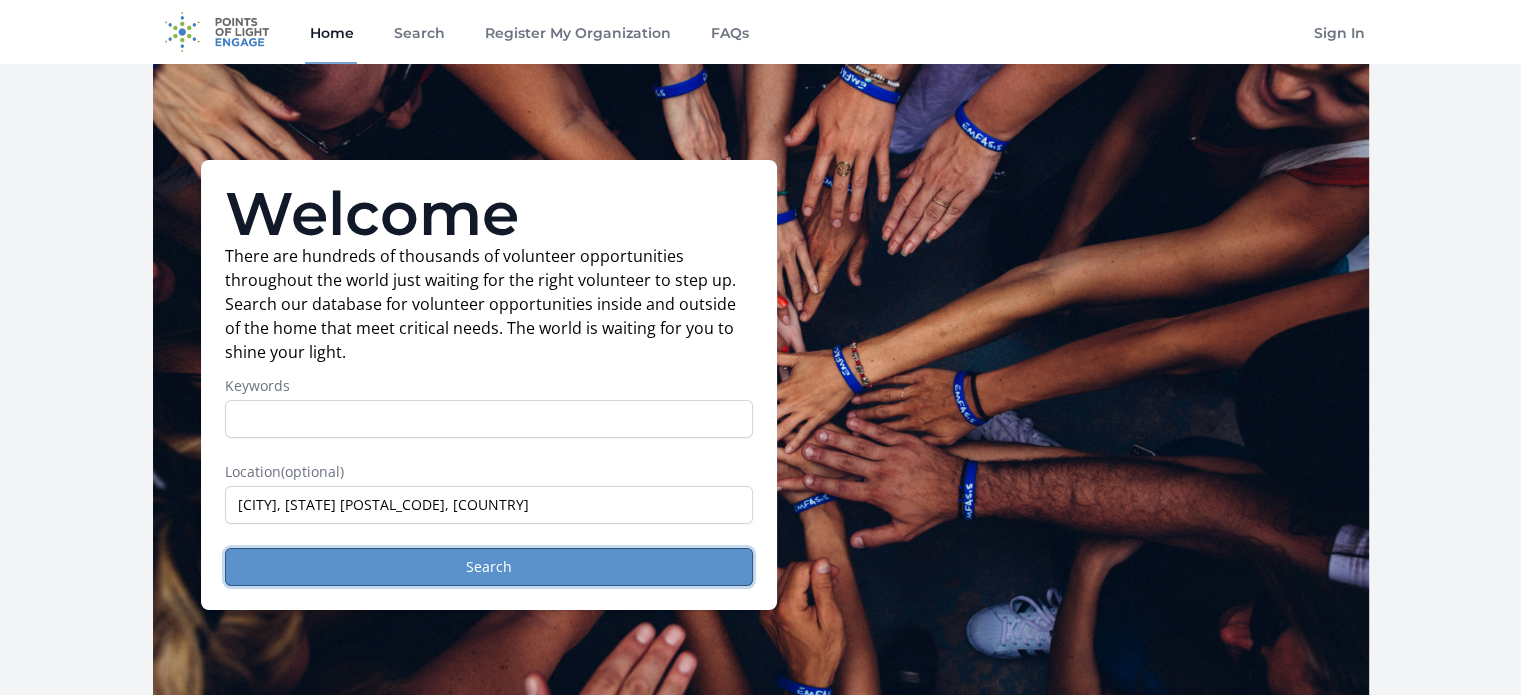 click on "Search" at bounding box center [489, 567] 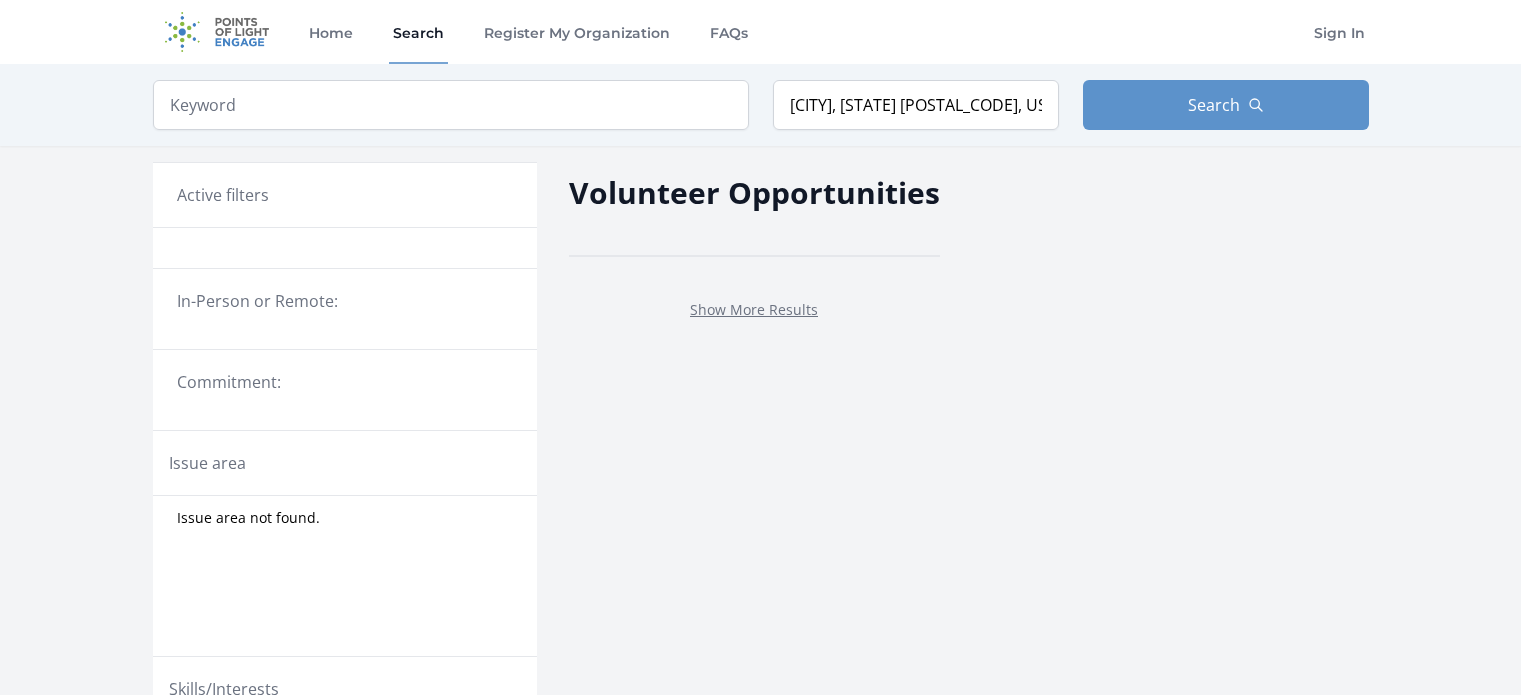 scroll, scrollTop: 0, scrollLeft: 0, axis: both 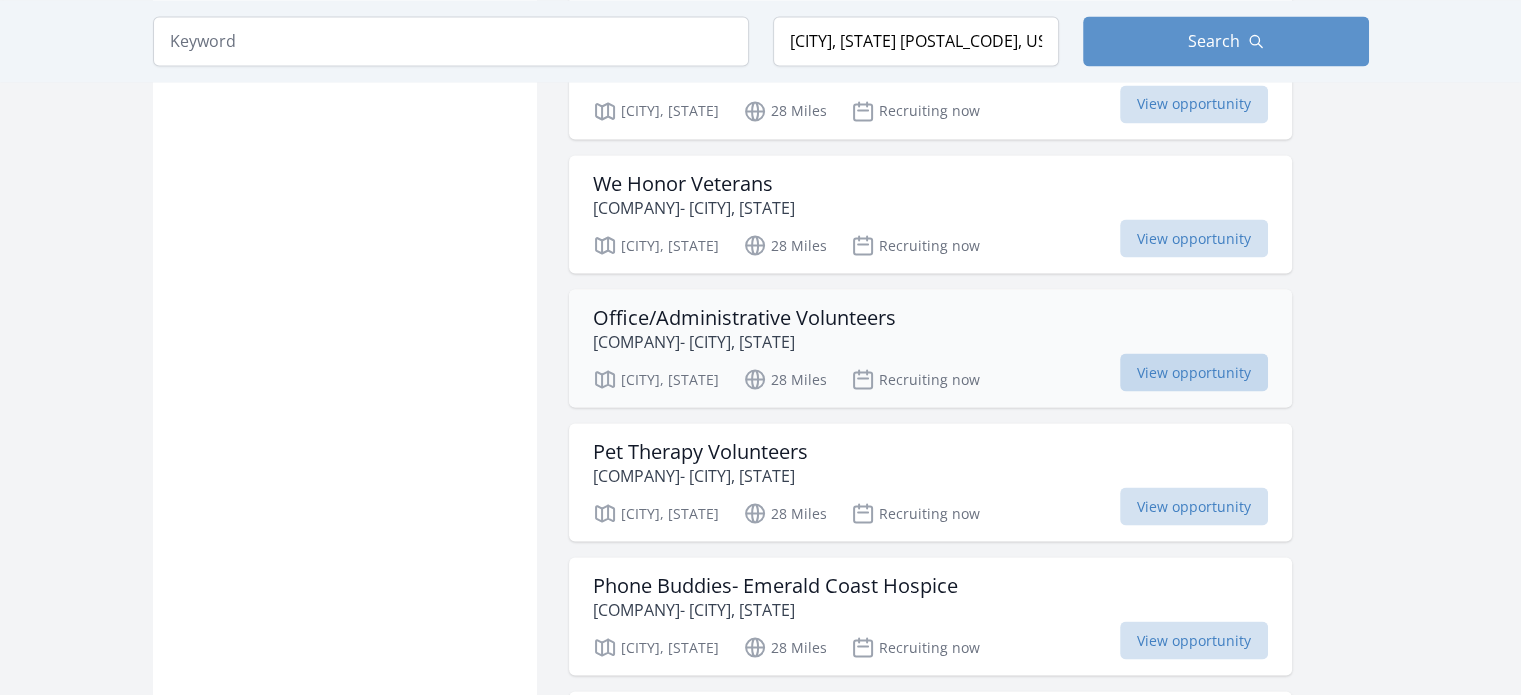 click on "View opportunity" at bounding box center (1194, 372) 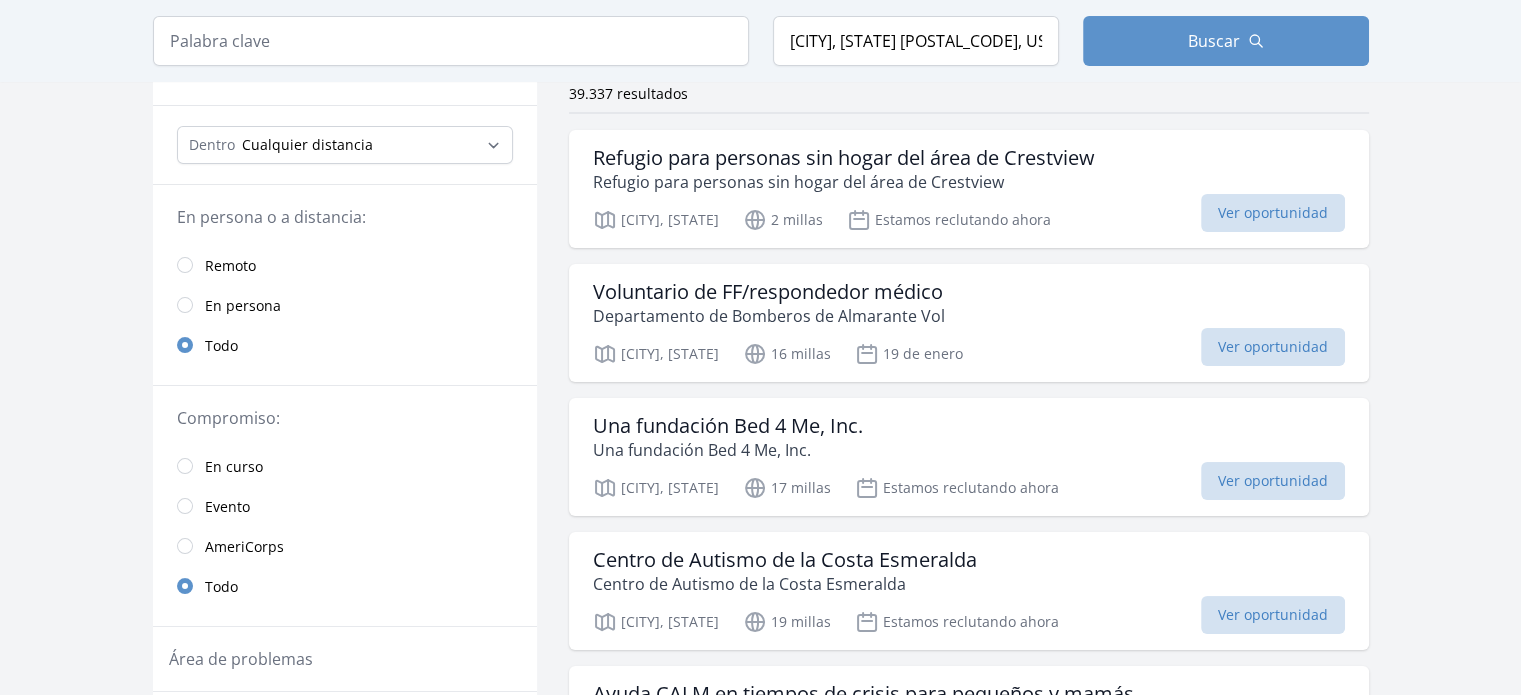 scroll, scrollTop: 168, scrollLeft: 0, axis: vertical 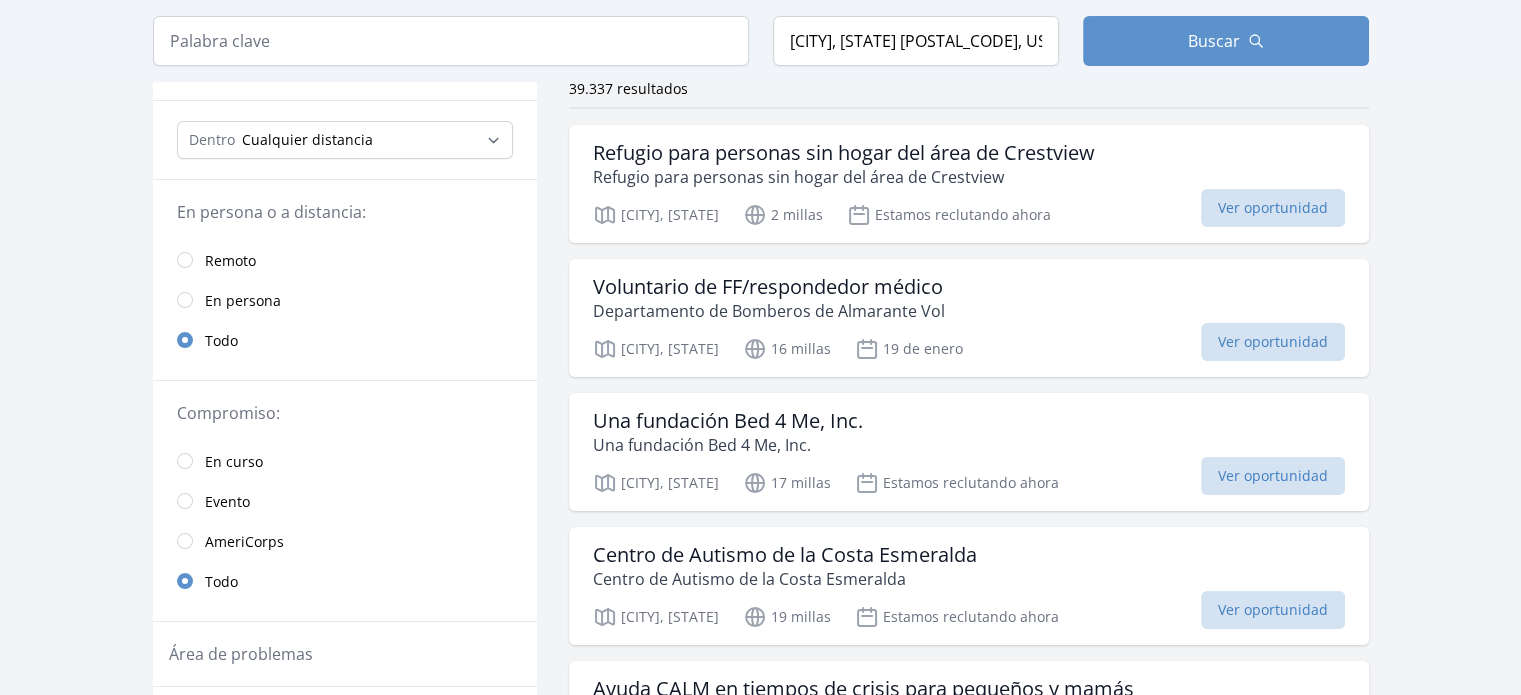 click on "En persona" at bounding box center (243, 300) 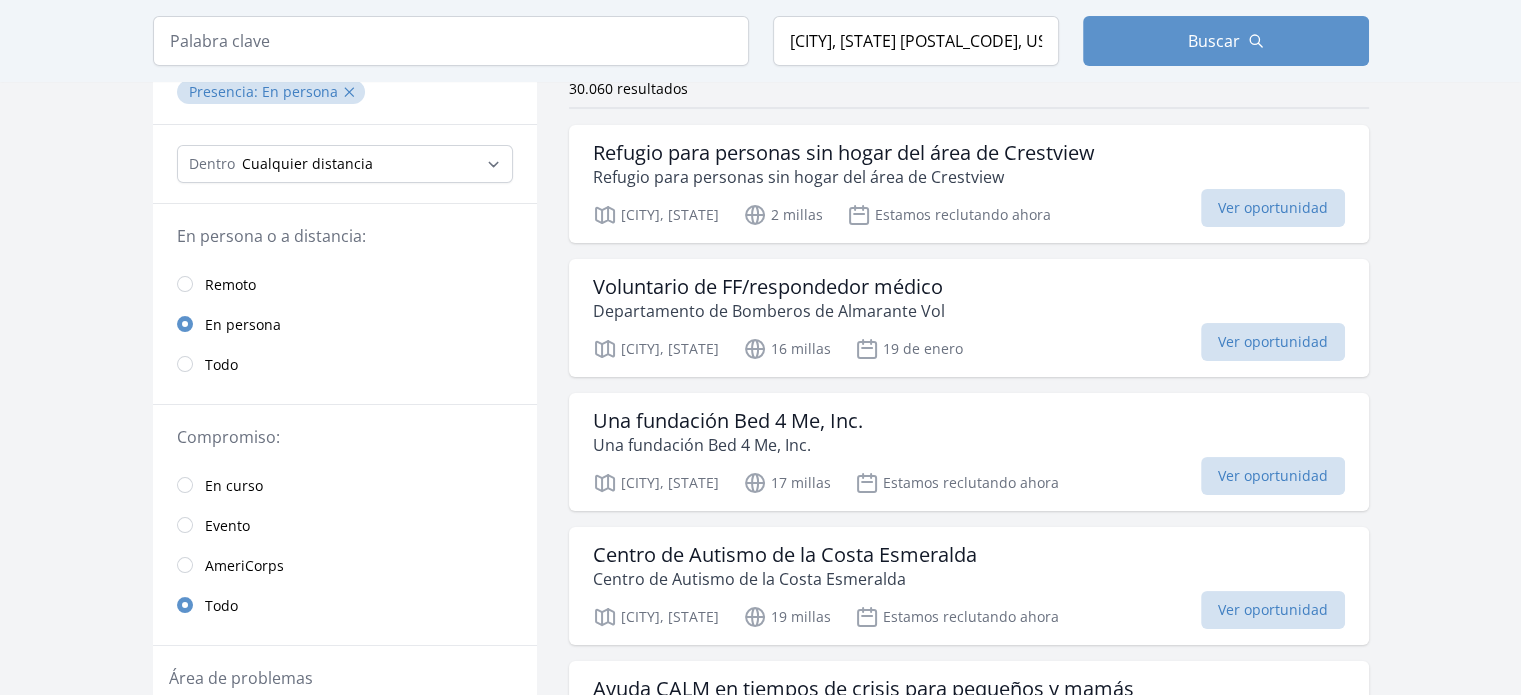click on "Remoto" at bounding box center (230, 284) 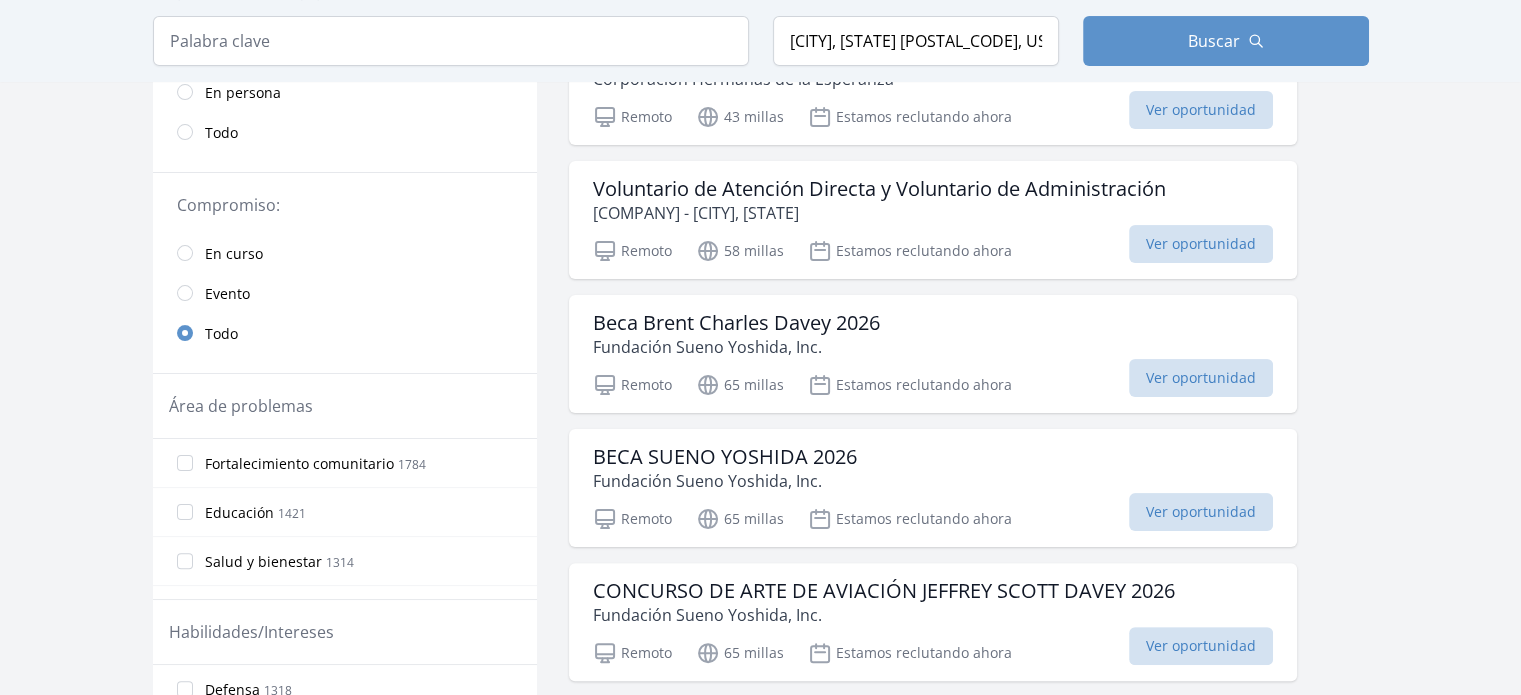 scroll, scrollTop: 411, scrollLeft: 0, axis: vertical 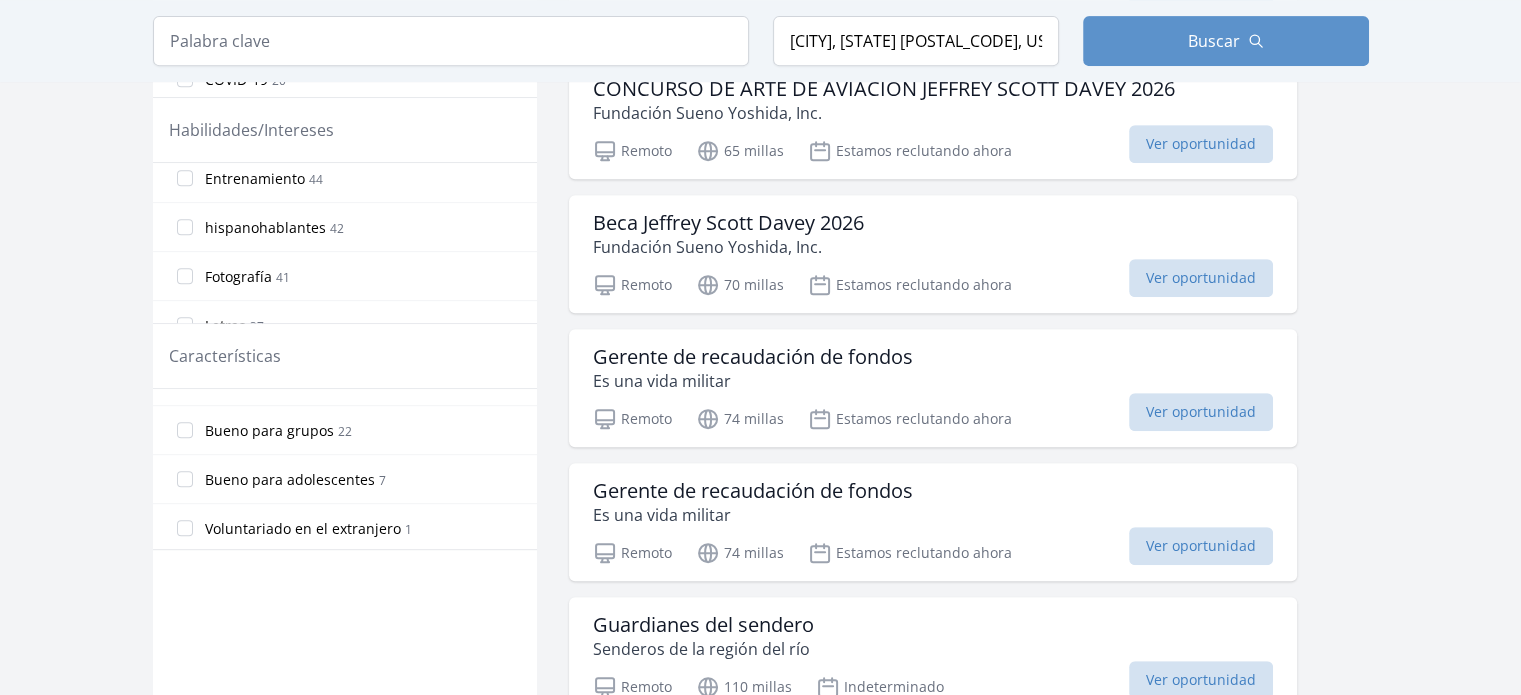 click on "hispanohablantes   42" at bounding box center (345, 227) 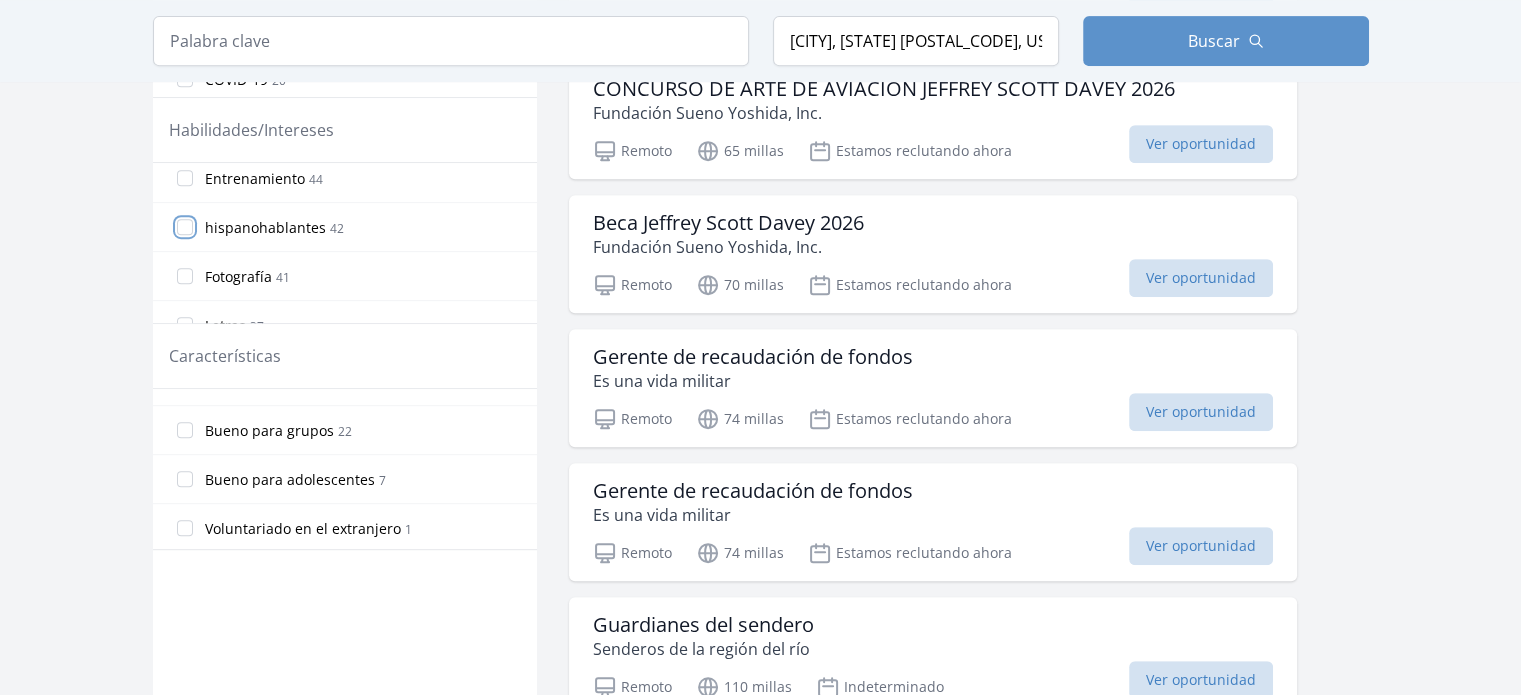 click on "hispanohablantes   42" at bounding box center (185, 227) 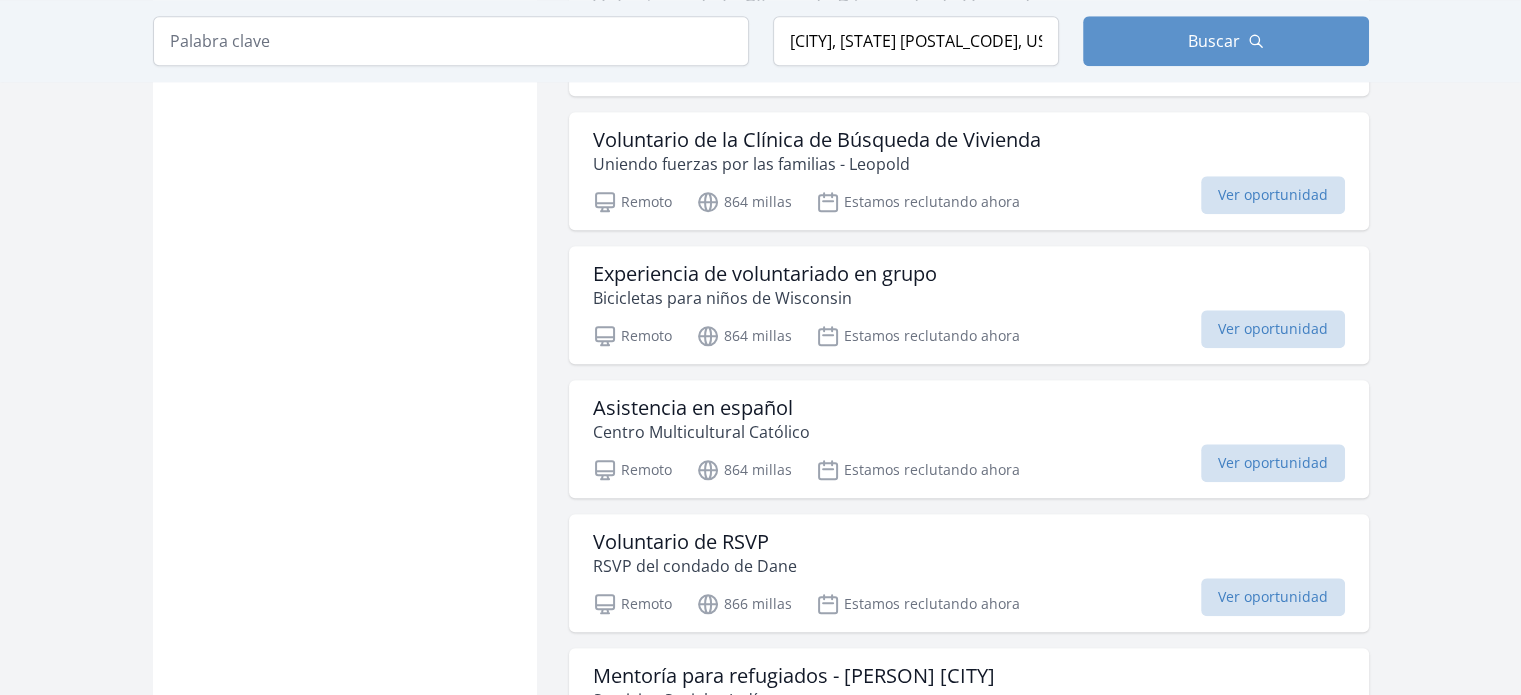scroll, scrollTop: 1974, scrollLeft: 0, axis: vertical 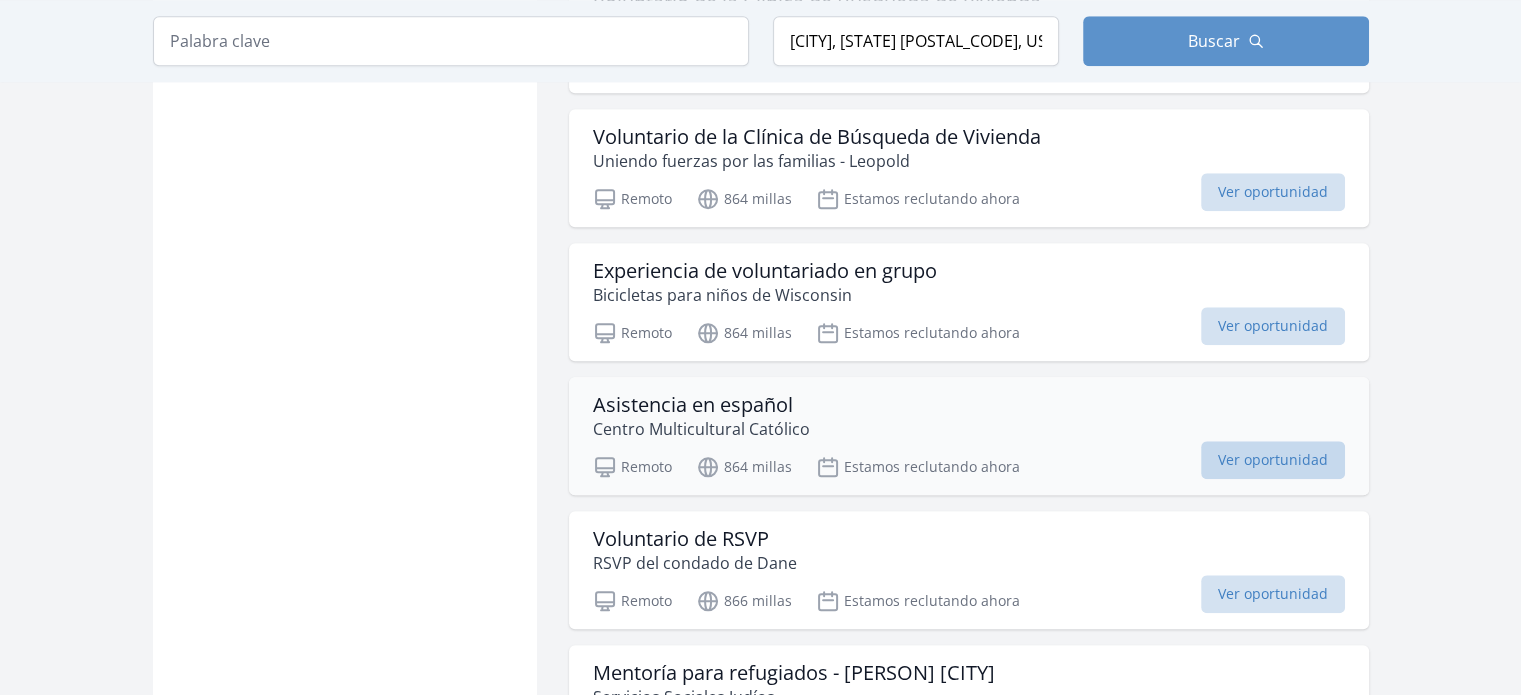 click on "Ver oportunidad" at bounding box center [1273, 459] 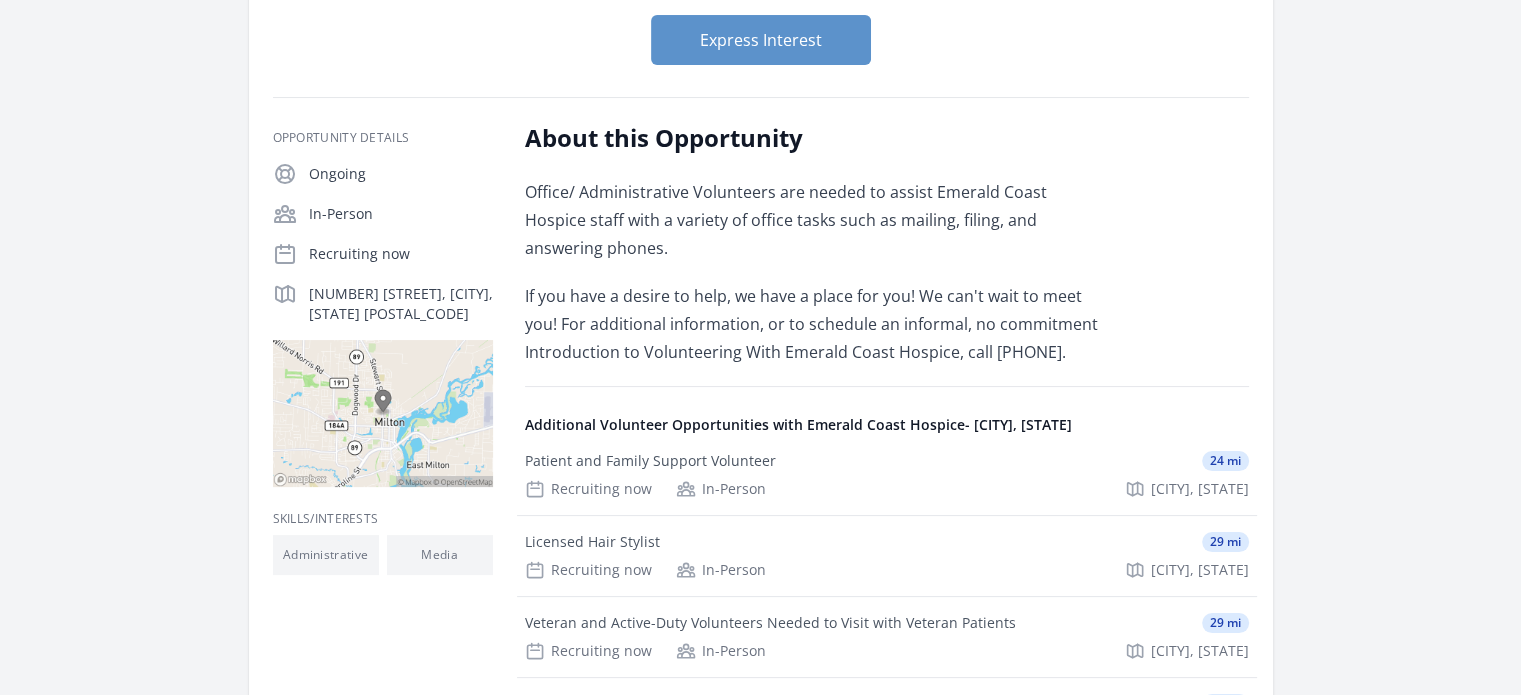 scroll, scrollTop: 243, scrollLeft: 0, axis: vertical 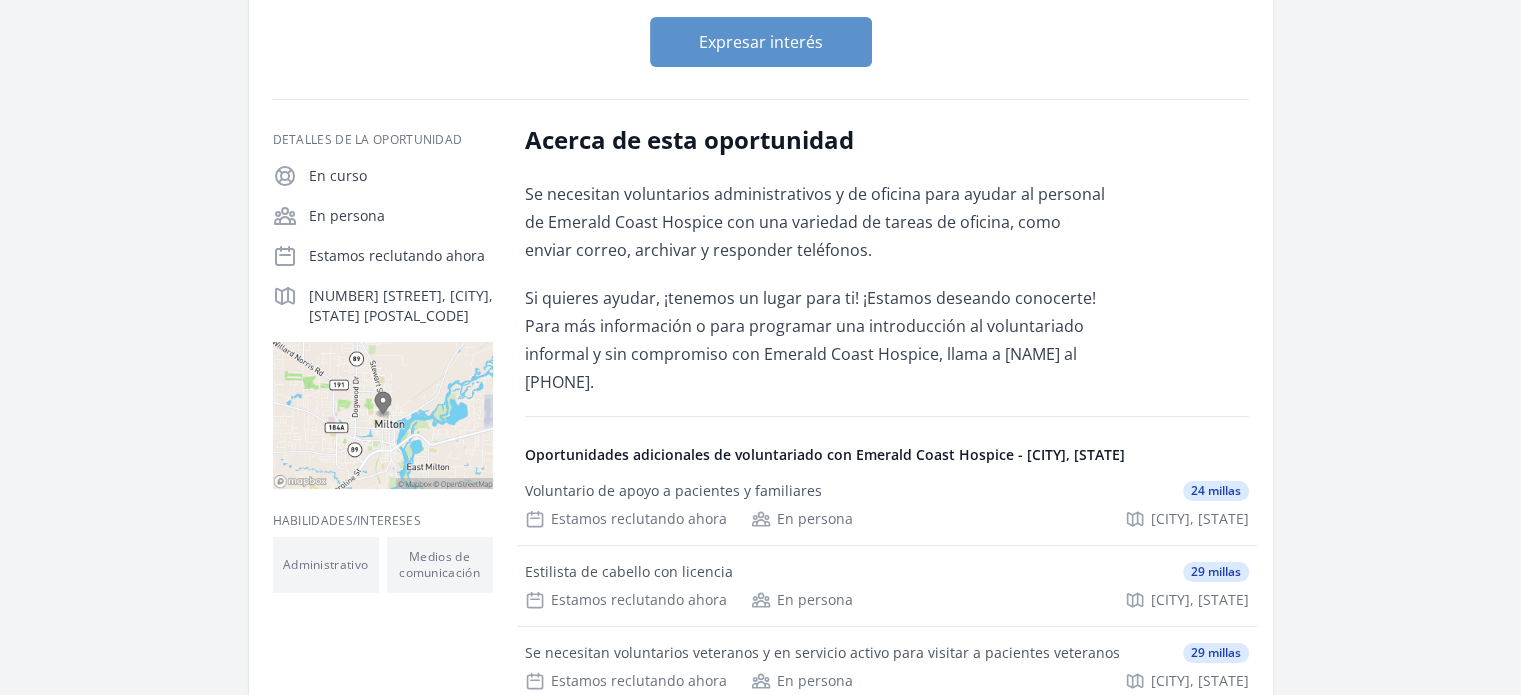 click on "Acerca de esta oportunidad
Se necesitan voluntarios administrativos y de oficina para ayudar al personal de Emerald Coast Hospice con una variedad de tareas de oficina, como enviar correo, archivar y responder teléfonos. Si quieres ayudar, ¡tenemos un lugar para ti! ¡Estamos deseando conocerte! Para más información o para programar una introducción al voluntariado informal y sin compromiso con Emerald Coast Hospice, llama a Amanda Murphy al 850-995-4664.
Oportunidades adicionales de voluntariado con Emerald Coast Hospice - Milton, FL" at bounding box center (887, 557) 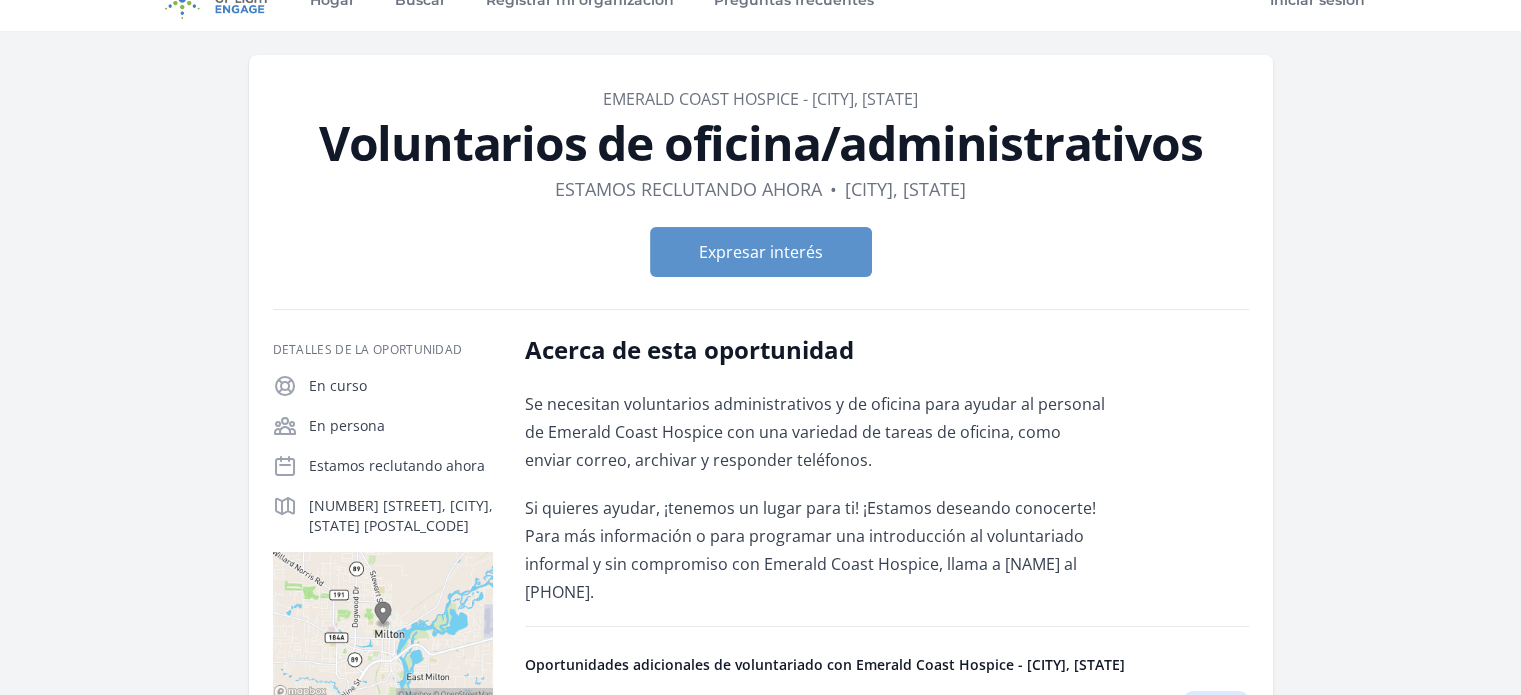 scroll, scrollTop: 0, scrollLeft: 0, axis: both 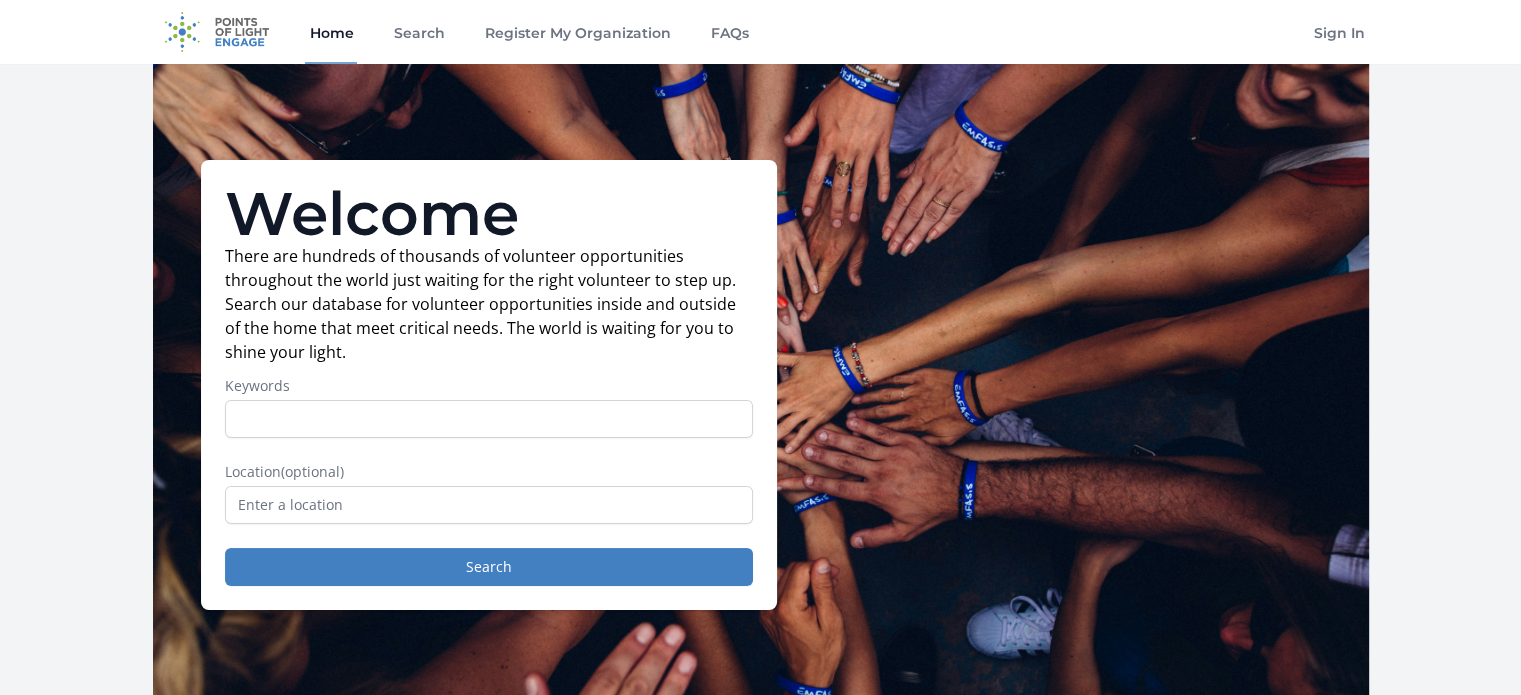 click on "Keywords" at bounding box center (489, 419) 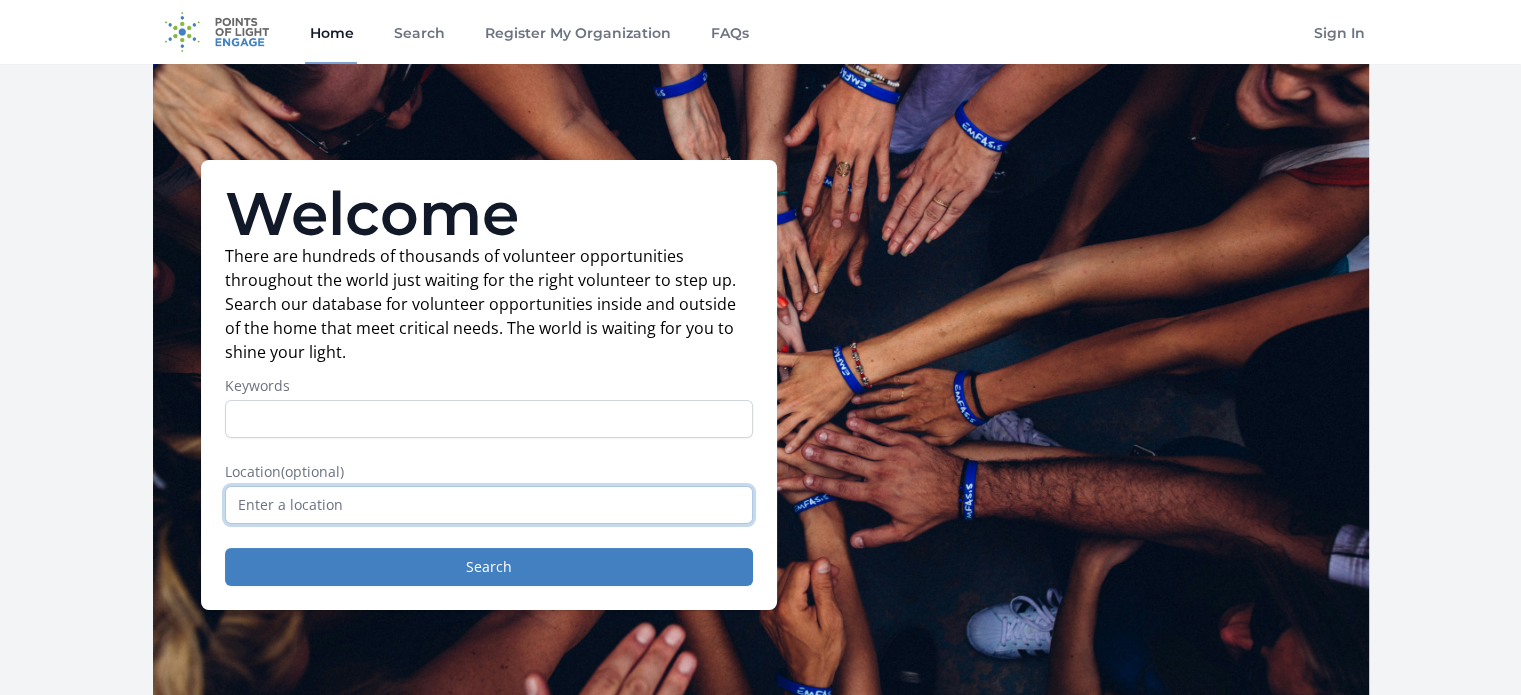 click at bounding box center (489, 505) 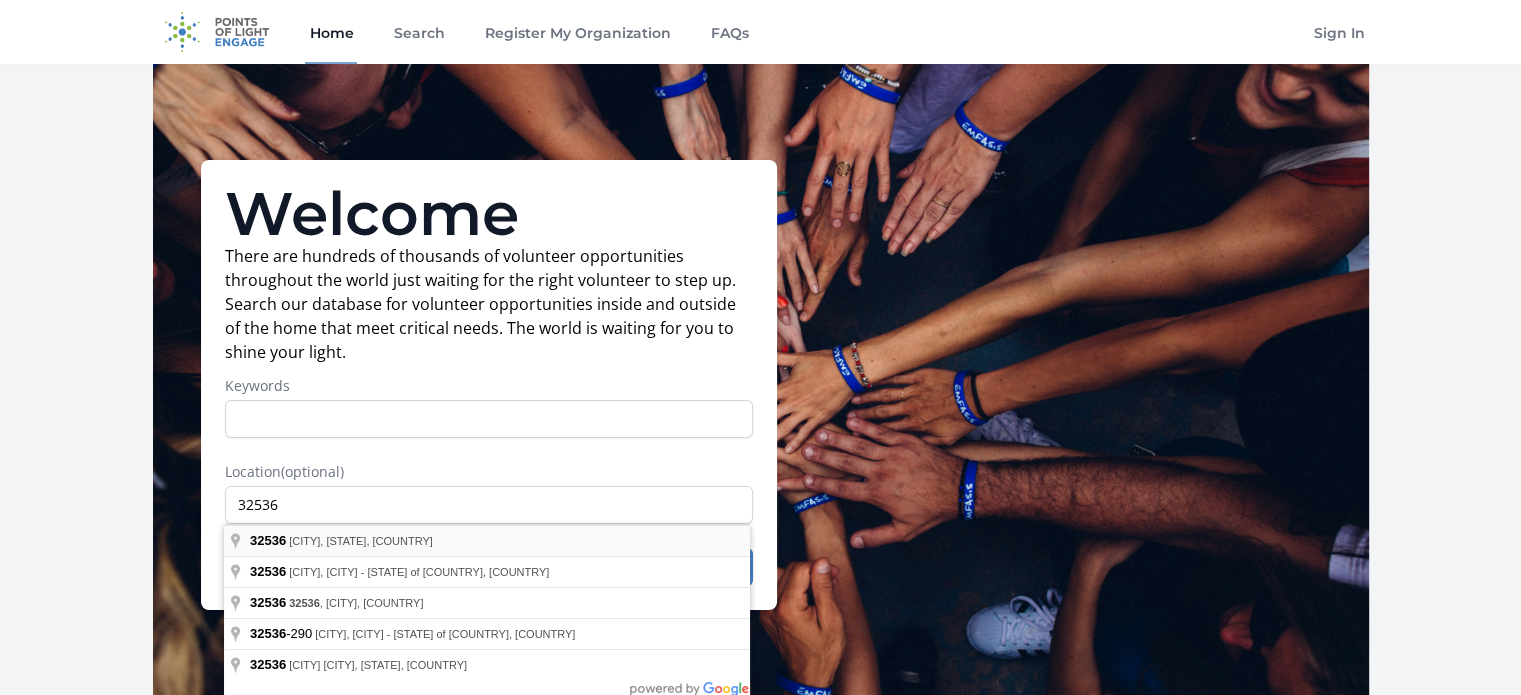 type on "[CITY], [STATE] [POSTAL_CODE], [COUNTRY]" 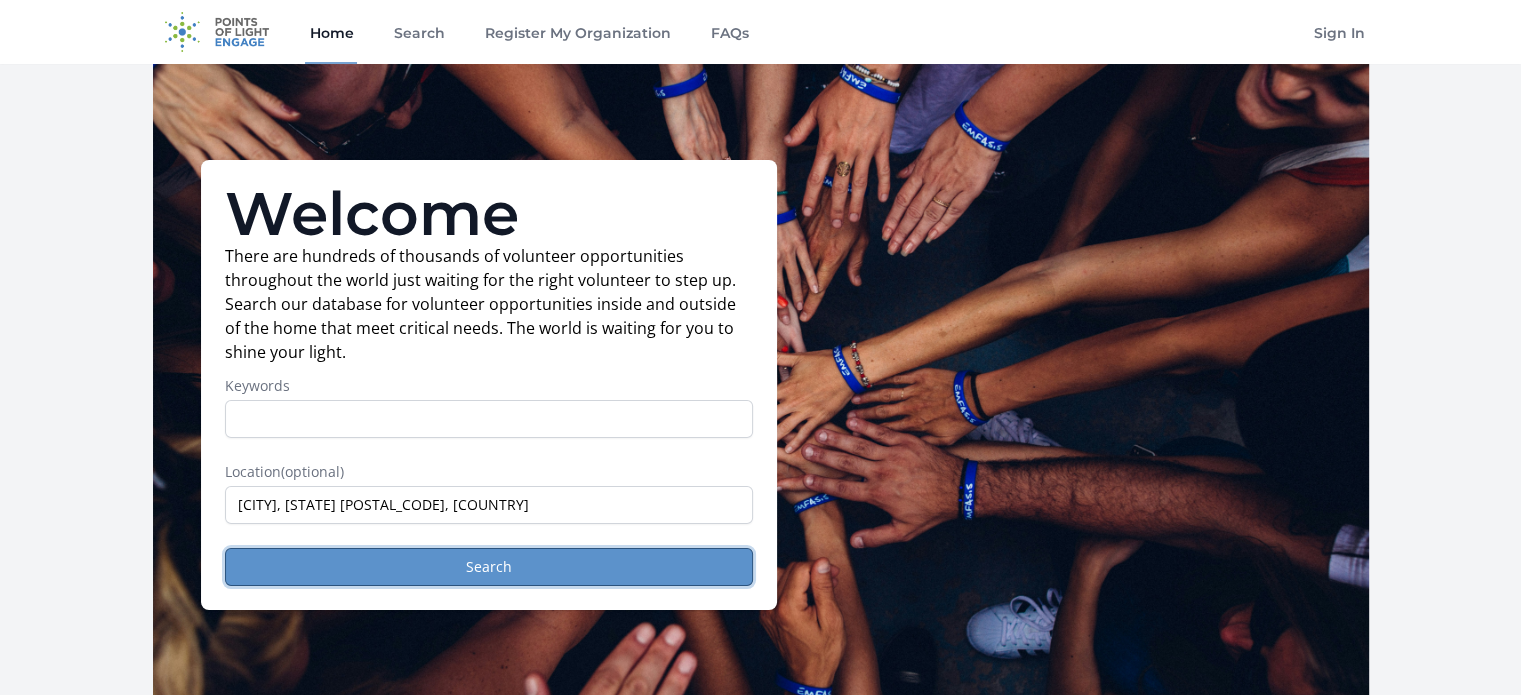 click on "Search" at bounding box center (489, 567) 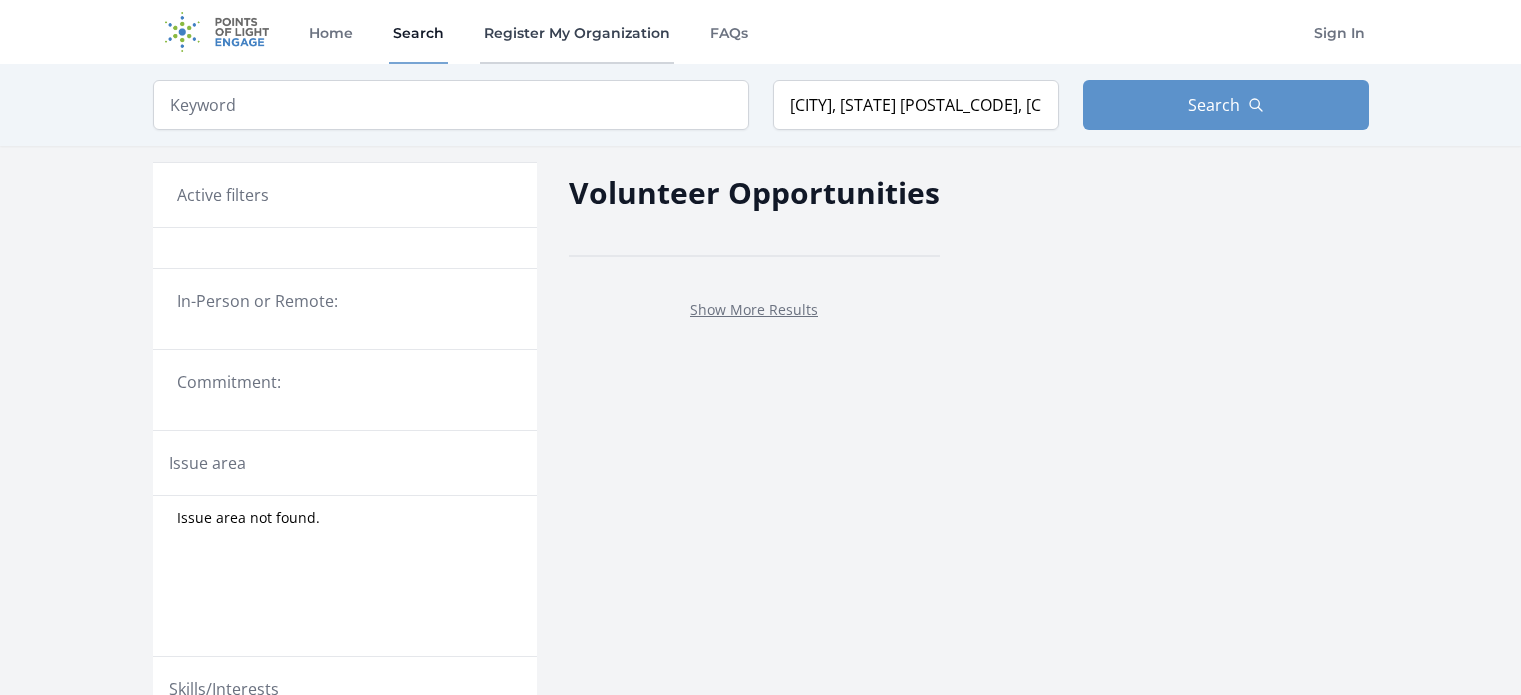 scroll, scrollTop: 0, scrollLeft: 0, axis: both 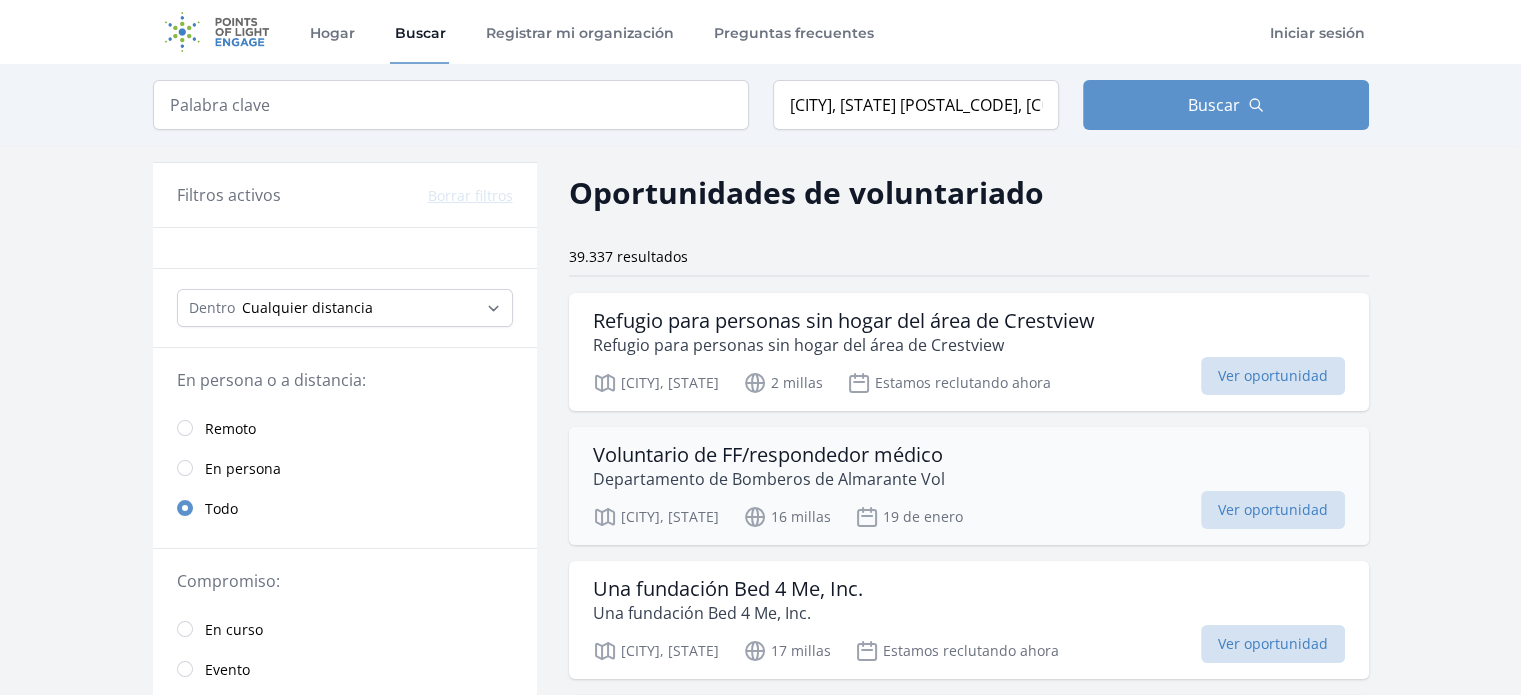click on "Voluntario de FF/respondedor médico" at bounding box center [768, 454] 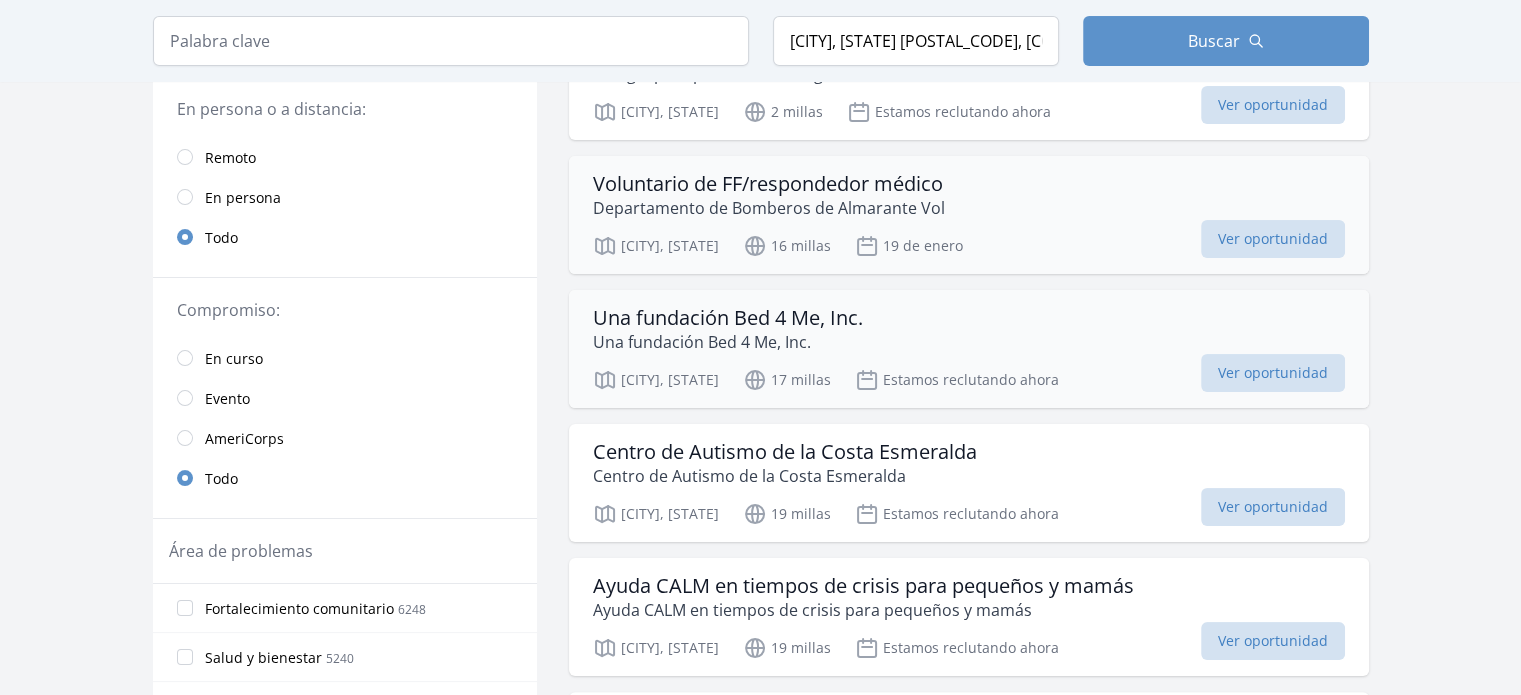 scroll, scrollTop: 500, scrollLeft: 0, axis: vertical 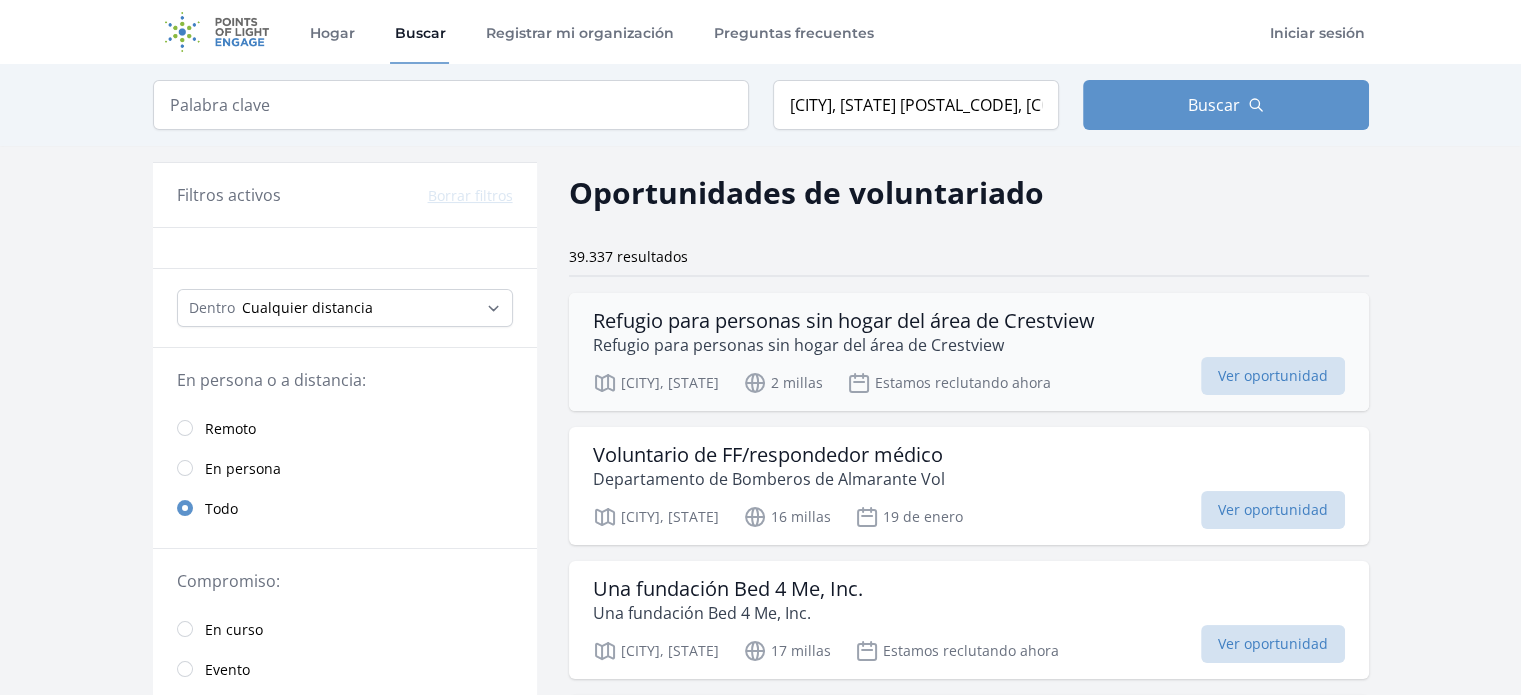click on "Refugio para personas sin hogar del área de Crestview" at bounding box center (844, 320) 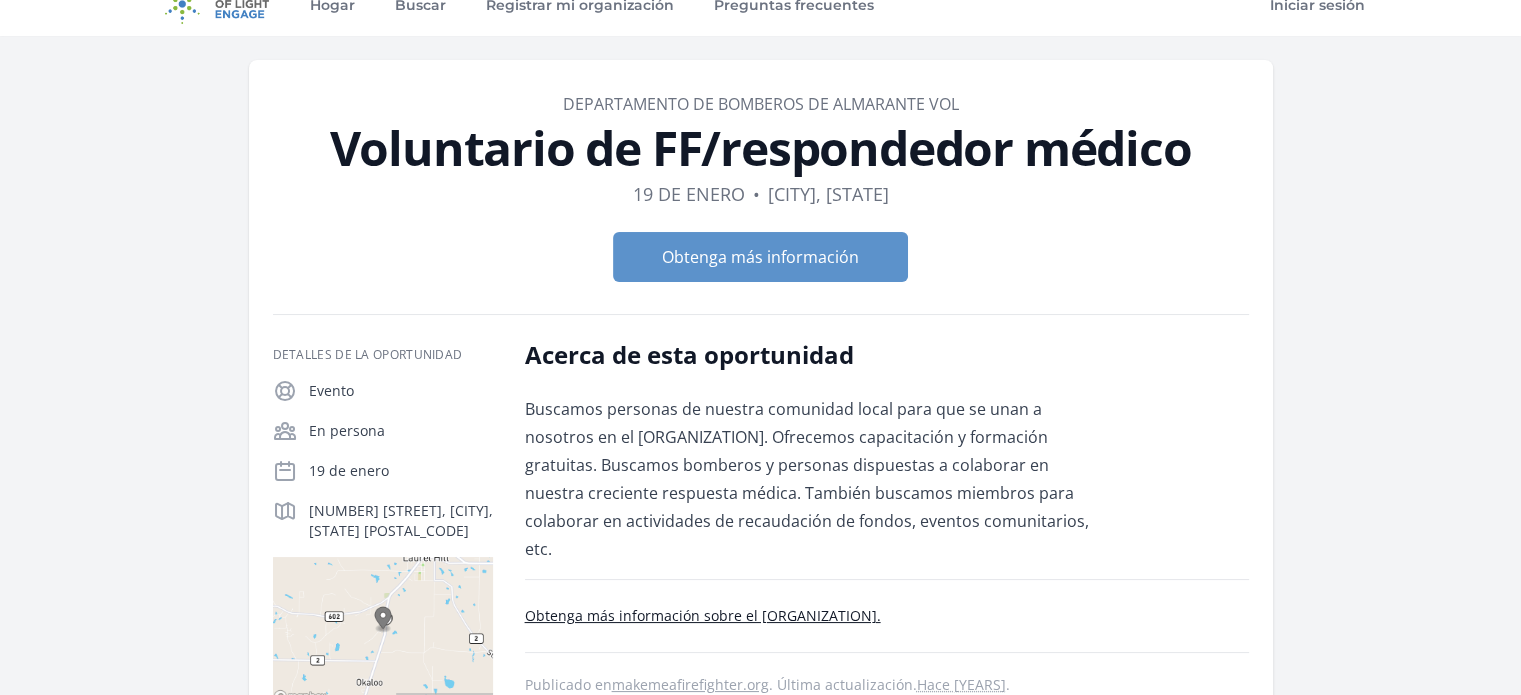 scroll, scrollTop: 0, scrollLeft: 0, axis: both 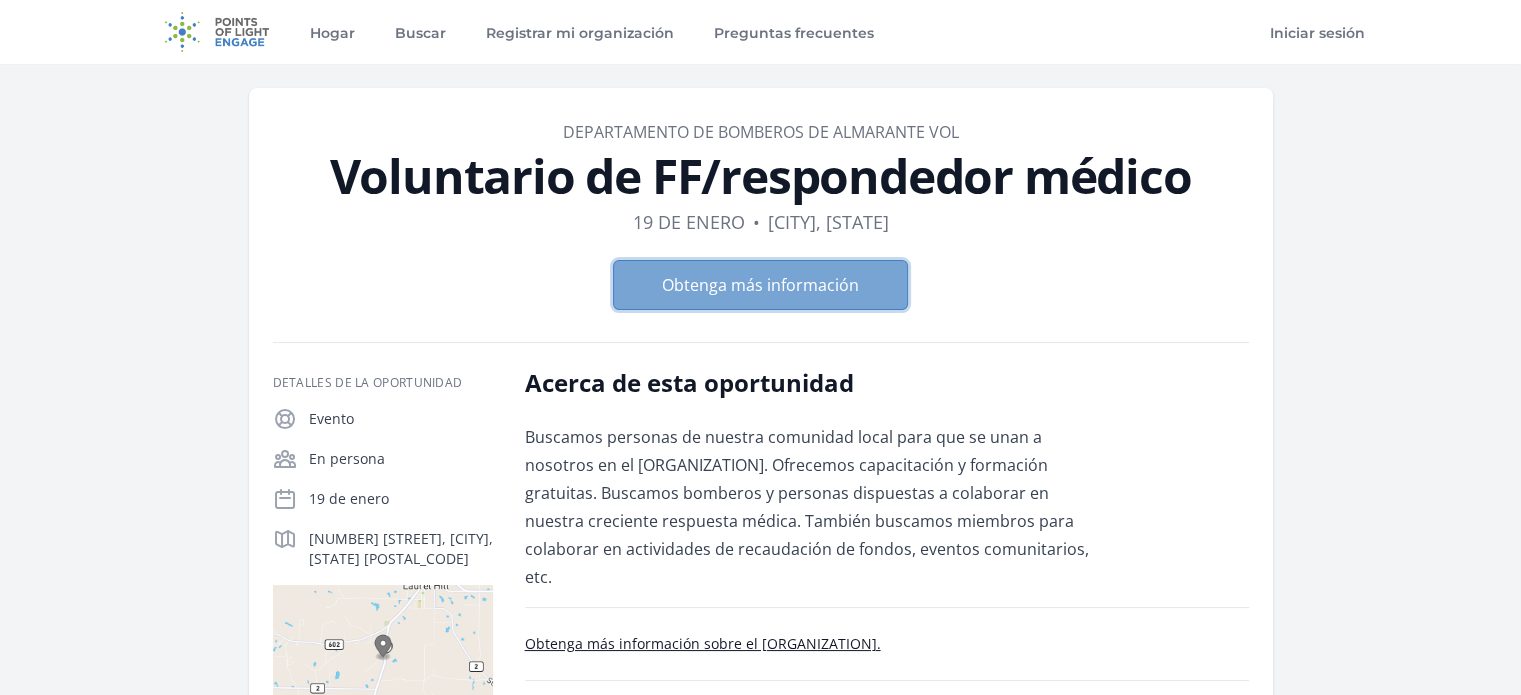 click on "Obtenga más información" at bounding box center [760, 285] 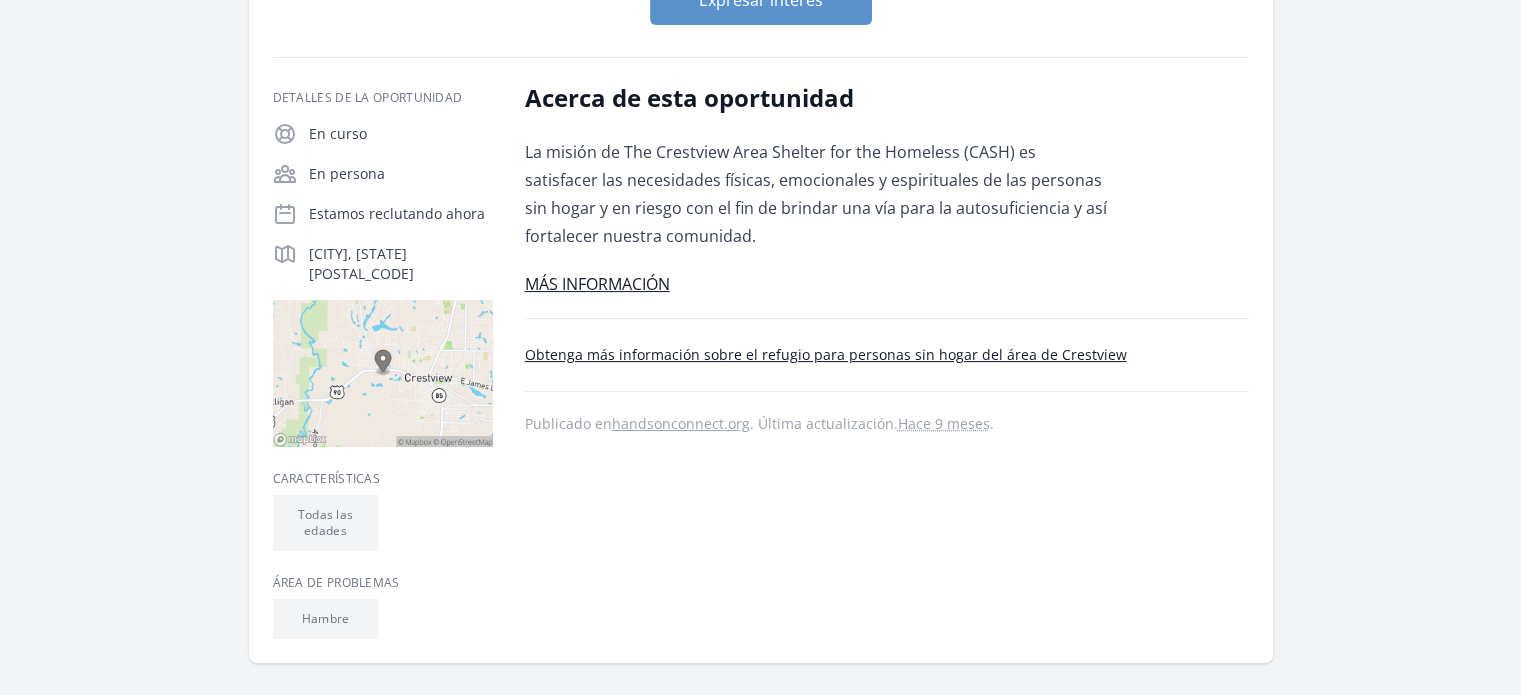 scroll, scrollTop: 100, scrollLeft: 0, axis: vertical 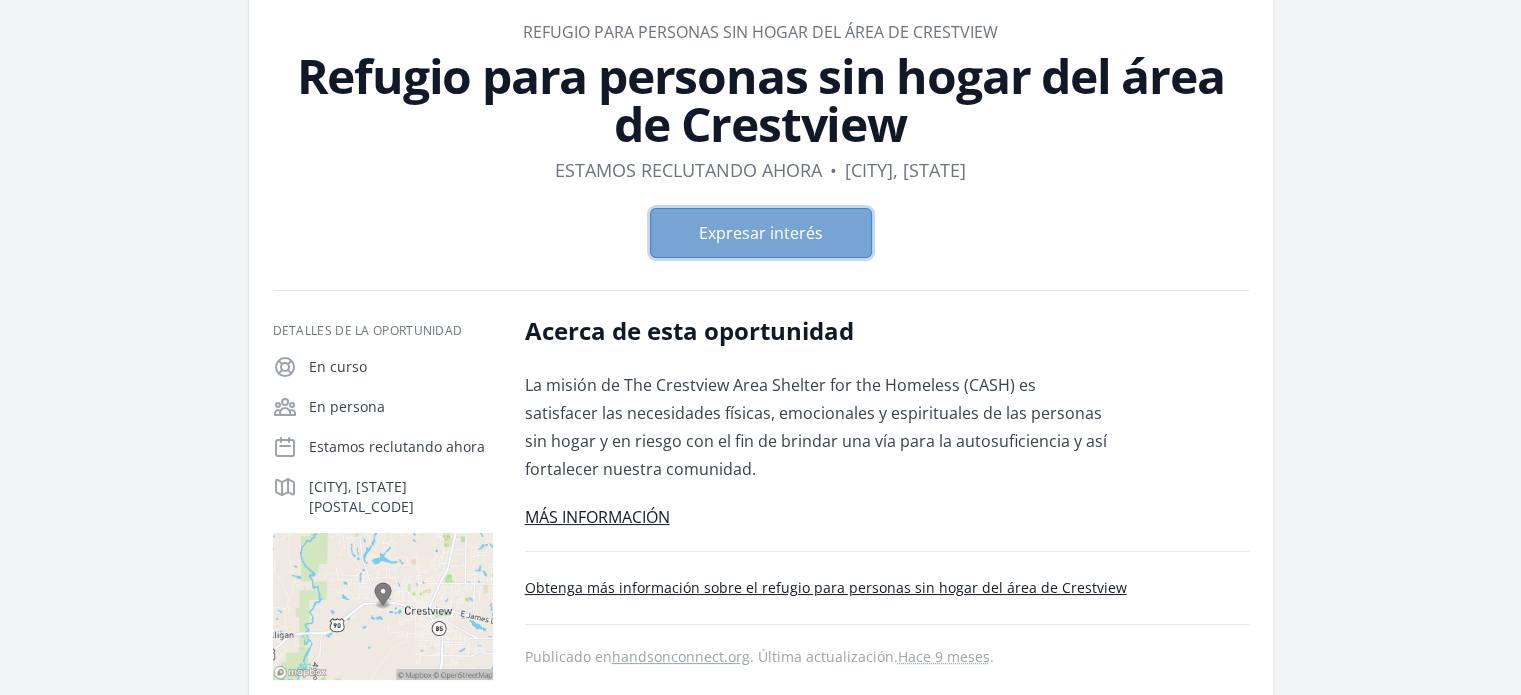 click on "Expresar interés" at bounding box center (761, 233) 